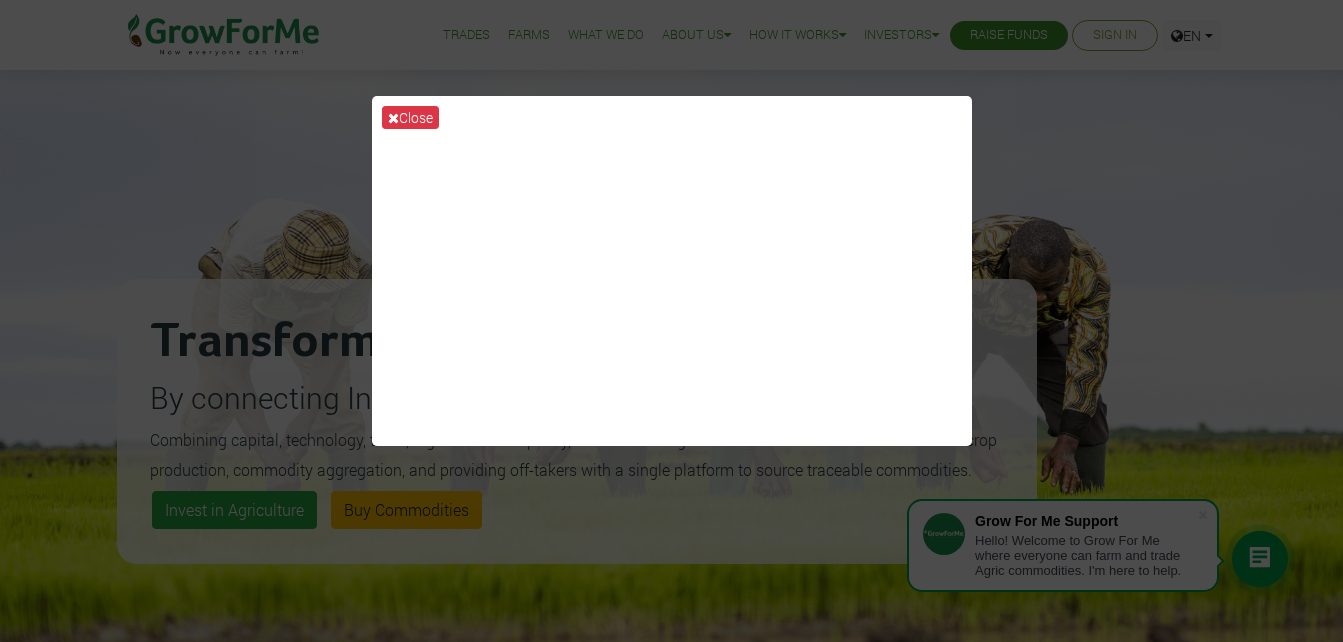 scroll, scrollTop: 0, scrollLeft: 0, axis: both 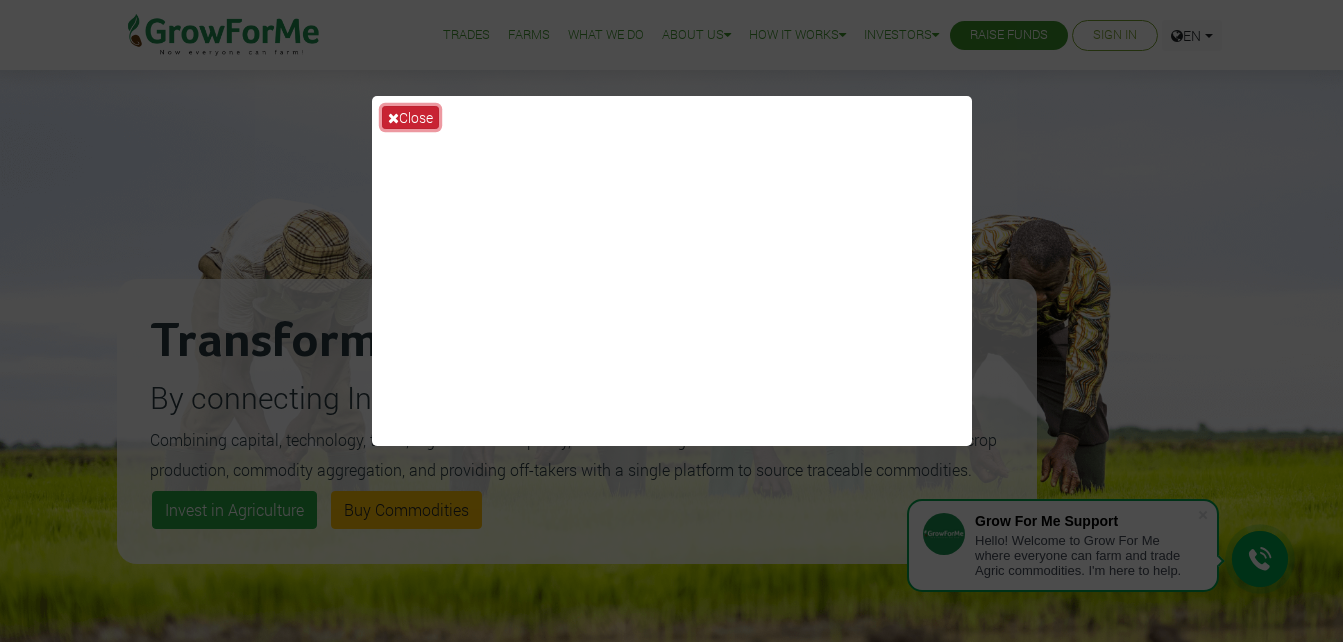 click on "Close" at bounding box center [410, 117] 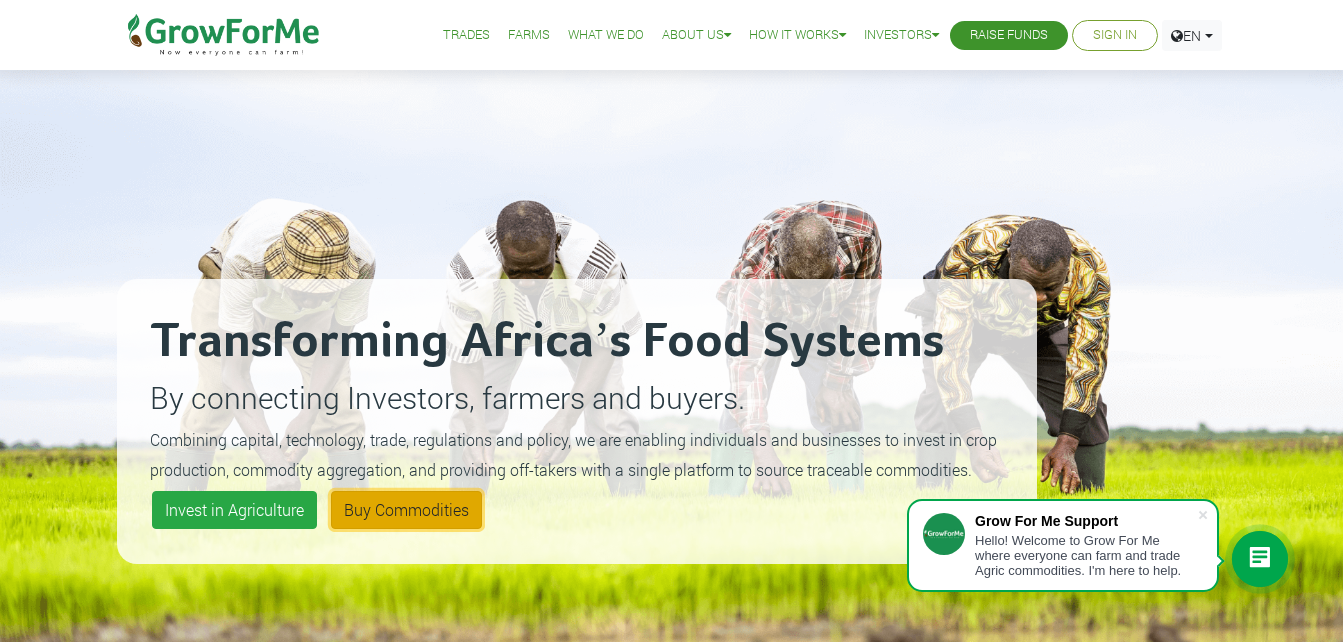 click on "Buy Commodities" at bounding box center (406, 510) 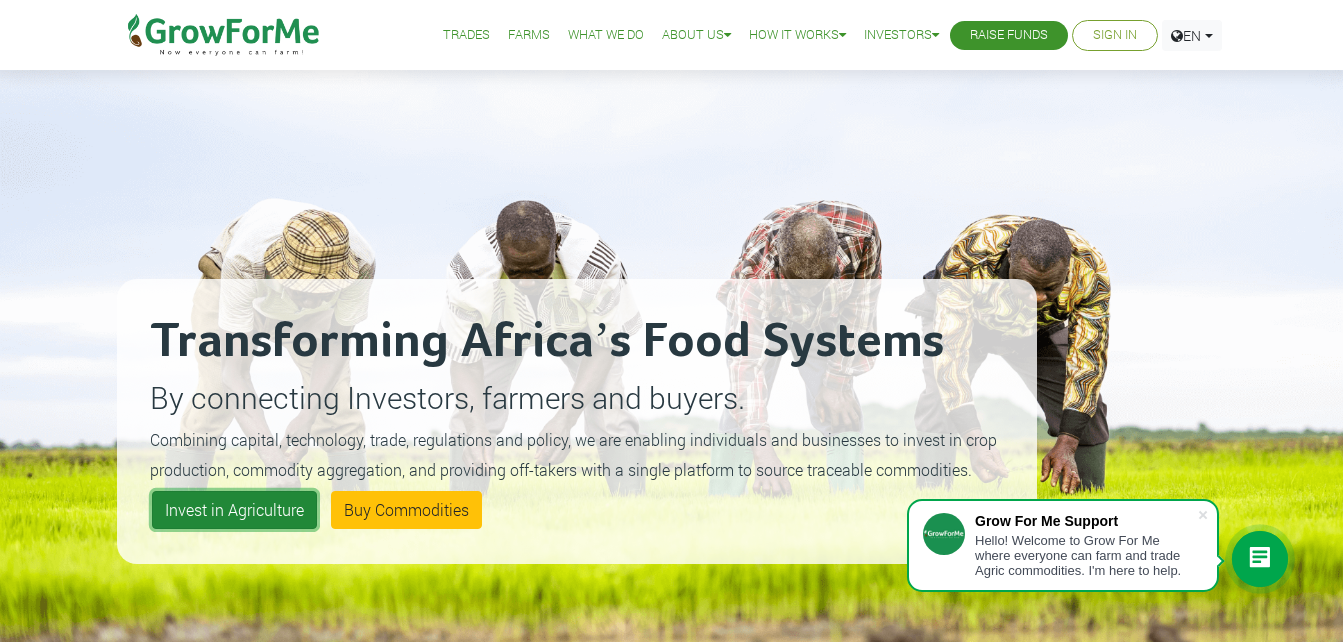 click on "Invest in Agriculture" at bounding box center (234, 510) 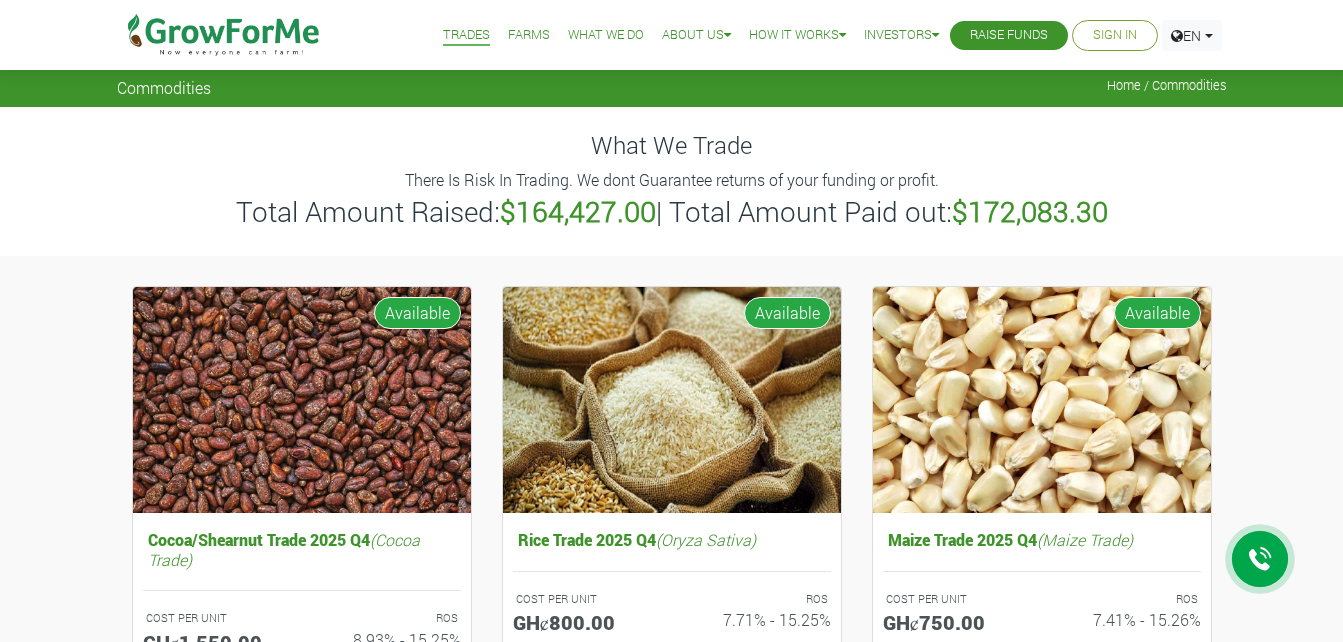 scroll, scrollTop: 0, scrollLeft: 0, axis: both 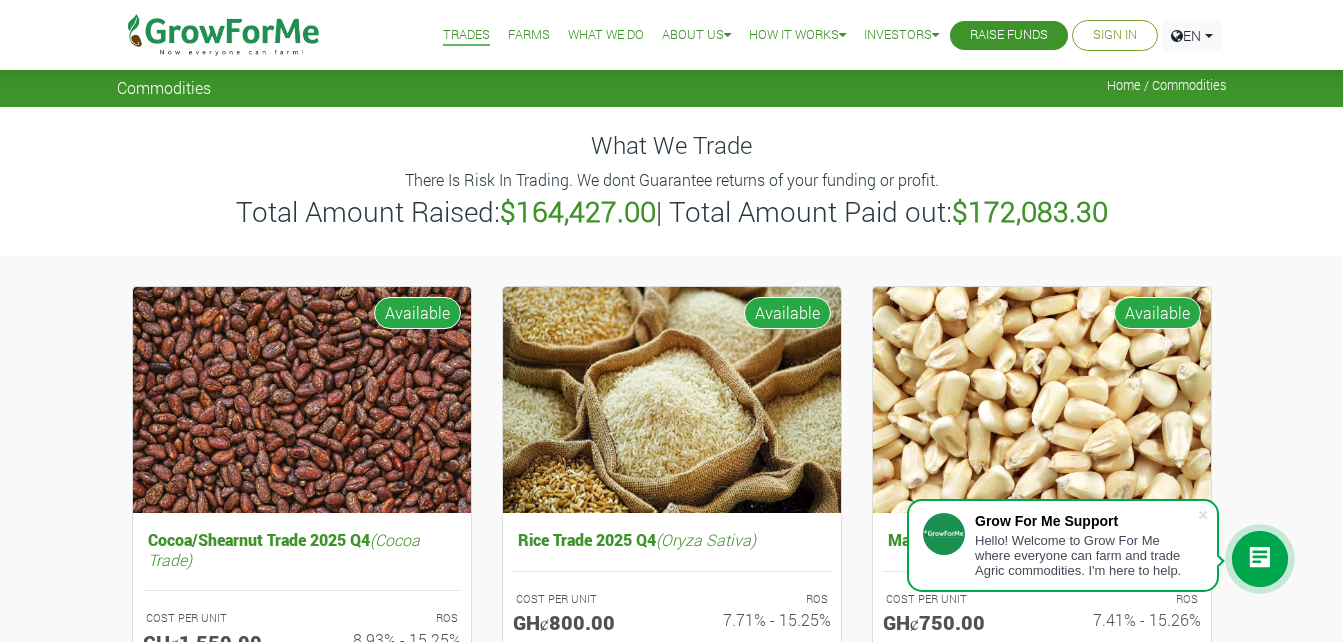 click on "Sign In" at bounding box center [1115, 35] 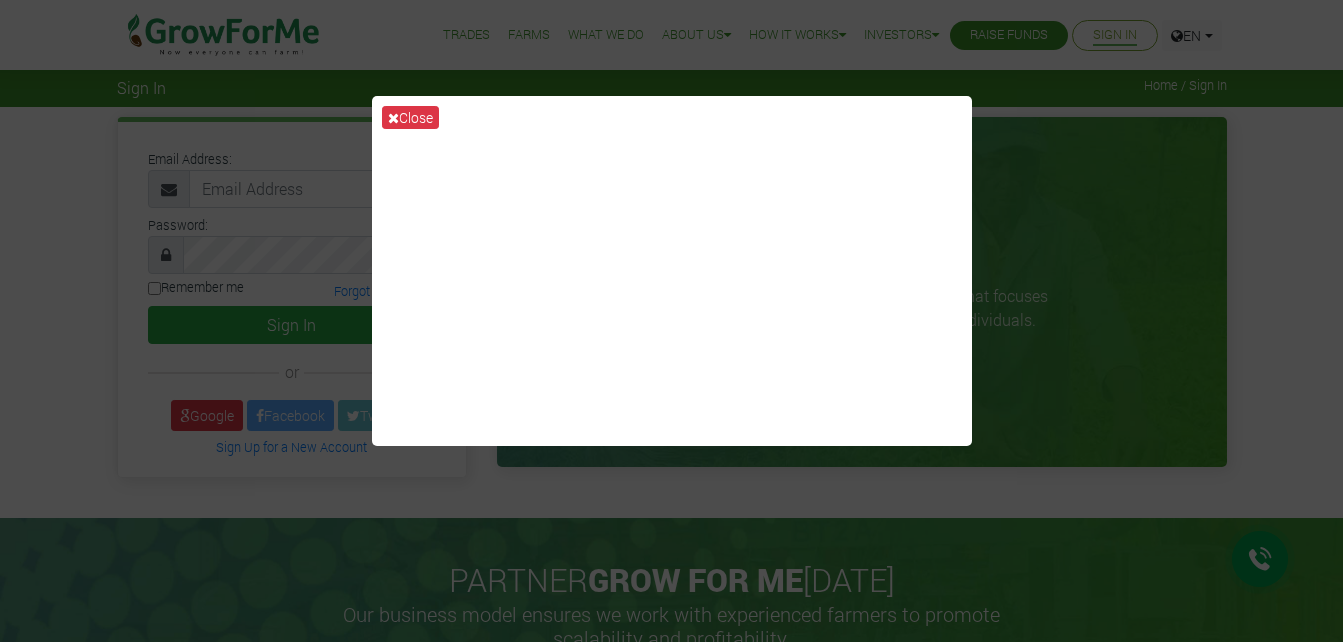 scroll, scrollTop: 0, scrollLeft: 0, axis: both 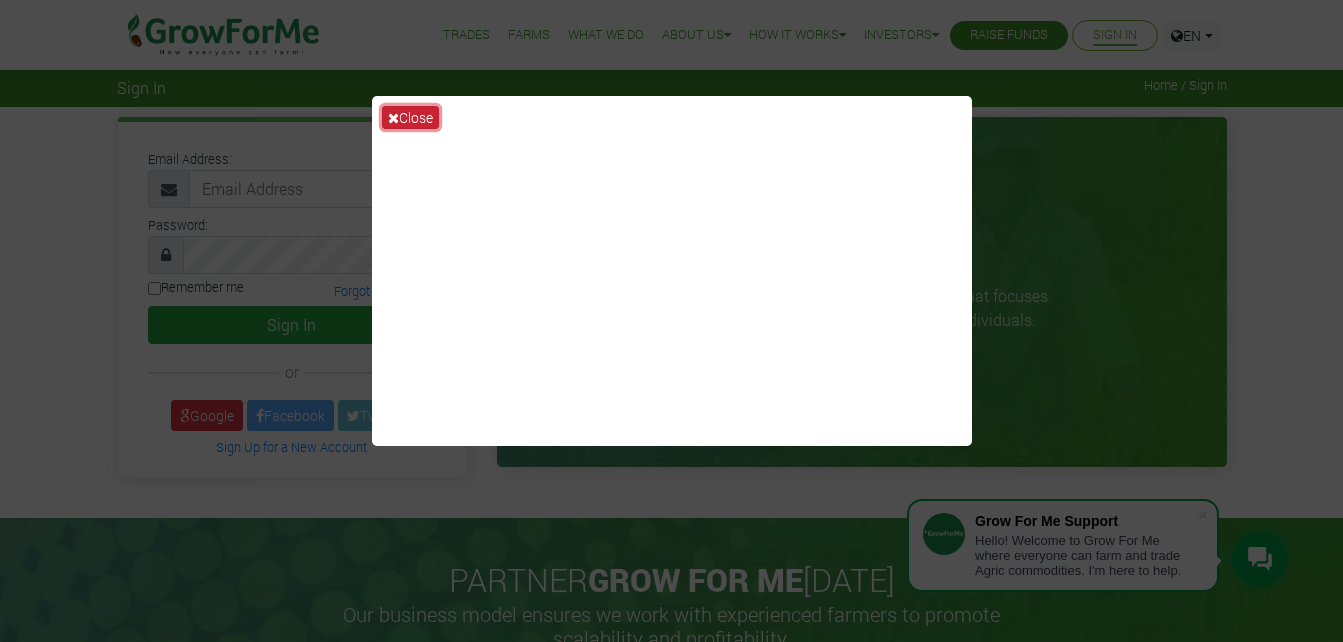 click on "Close" at bounding box center (410, 117) 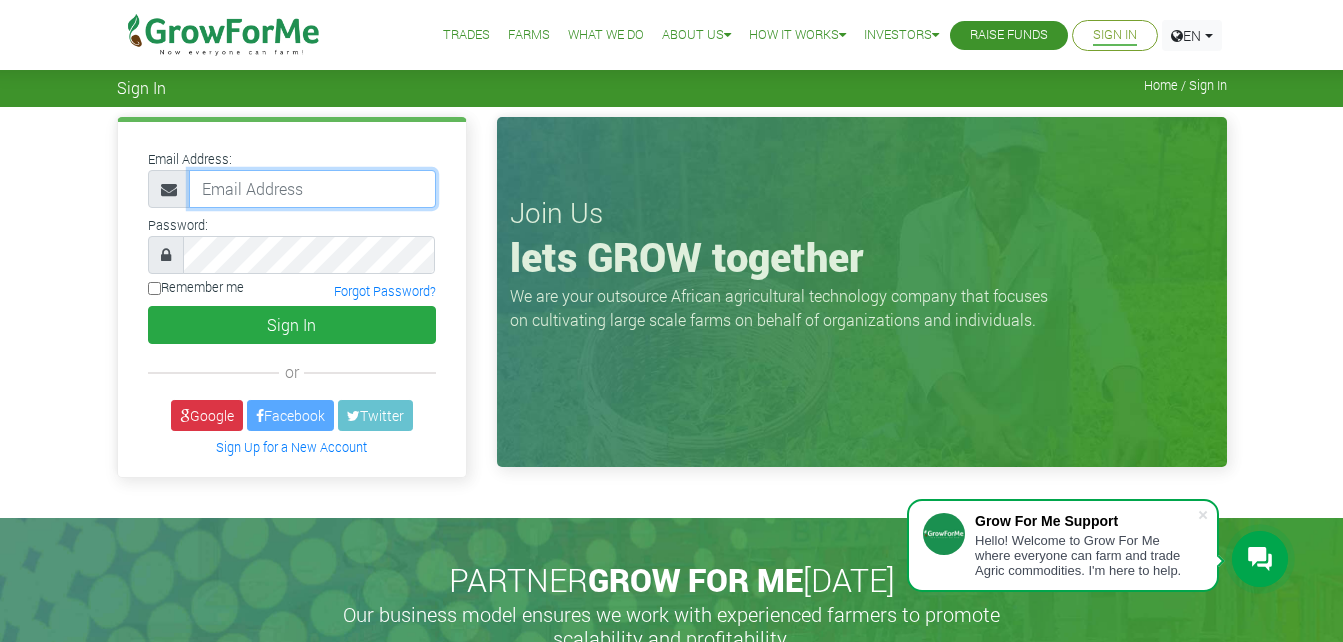 click at bounding box center (312, 189) 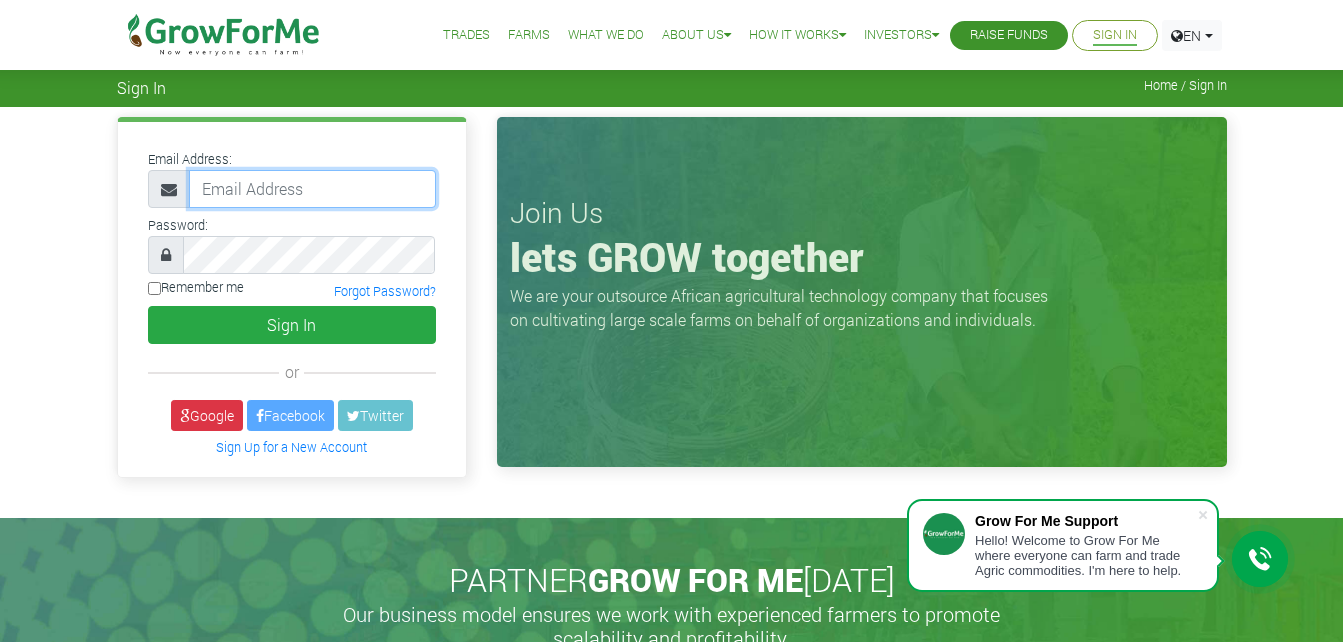 paste on "233536968624@growforme.com" 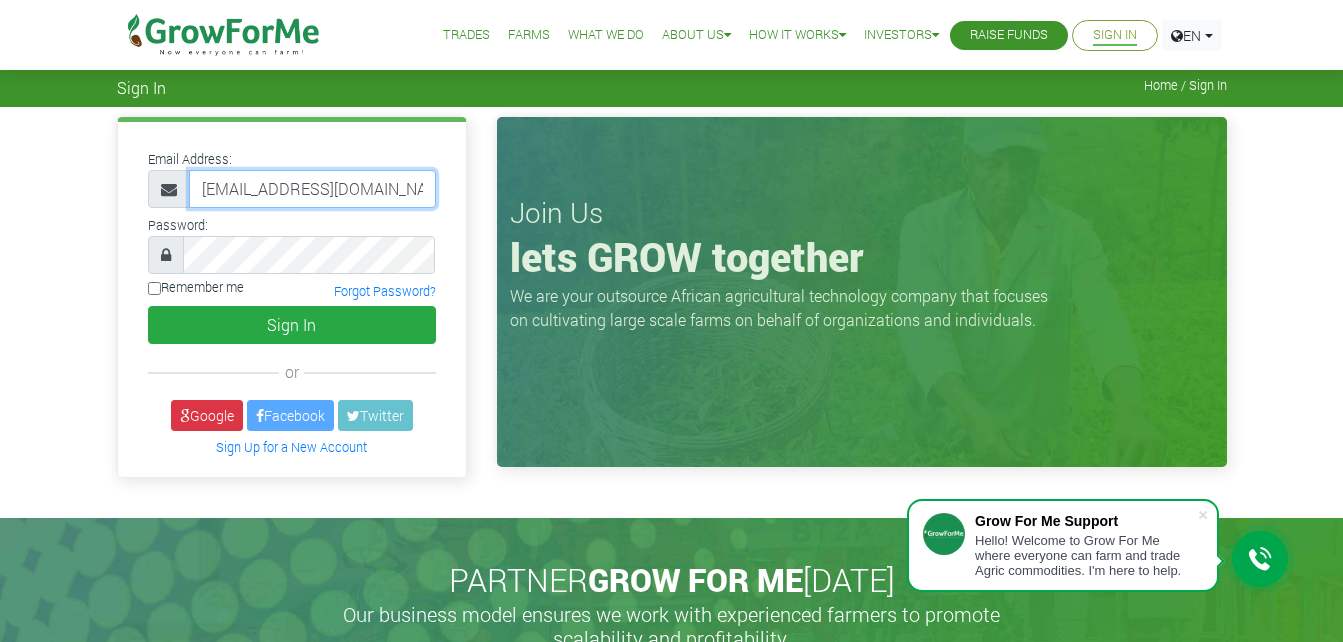 scroll, scrollTop: 0, scrollLeft: 12, axis: horizontal 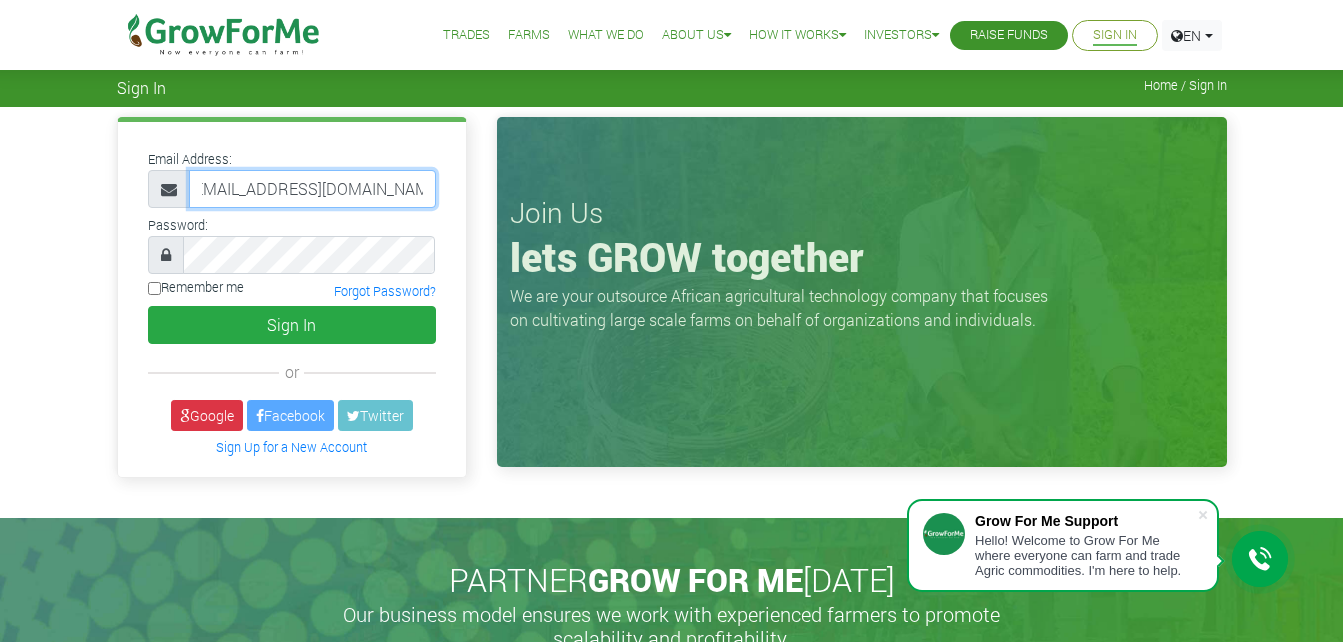 type on "233536968624@growforme.com" 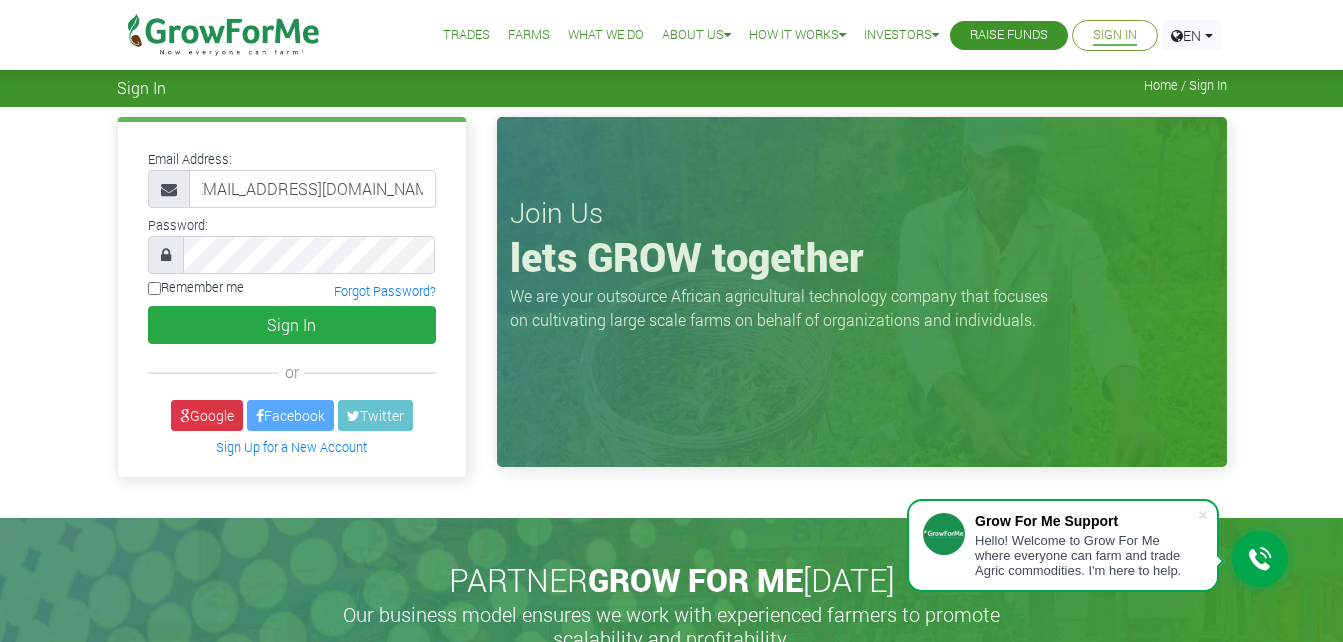 scroll, scrollTop: 0, scrollLeft: 0, axis: both 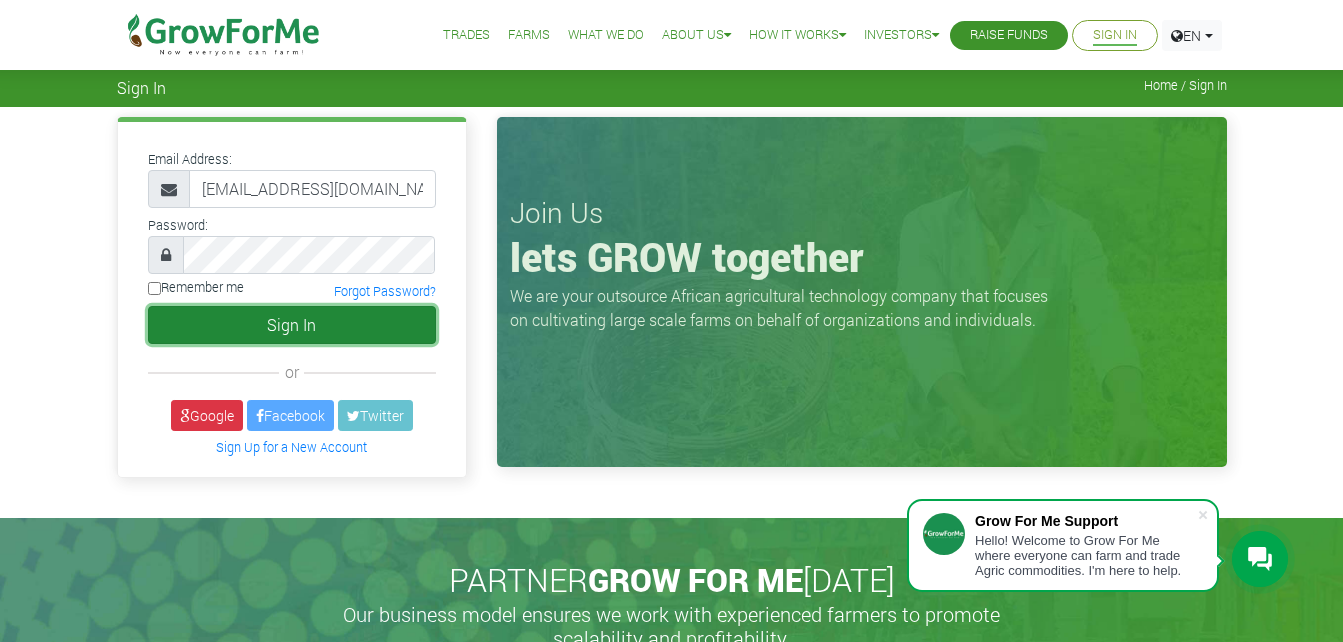 click on "Sign In" at bounding box center (292, 325) 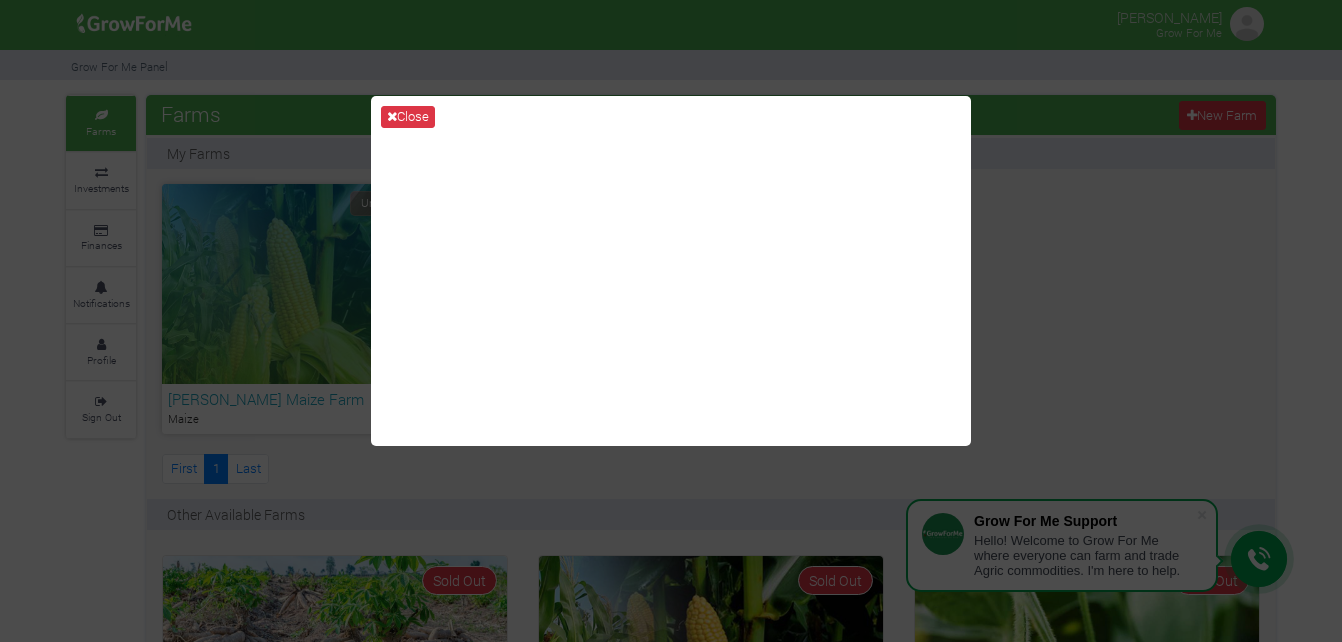 scroll, scrollTop: 0, scrollLeft: 0, axis: both 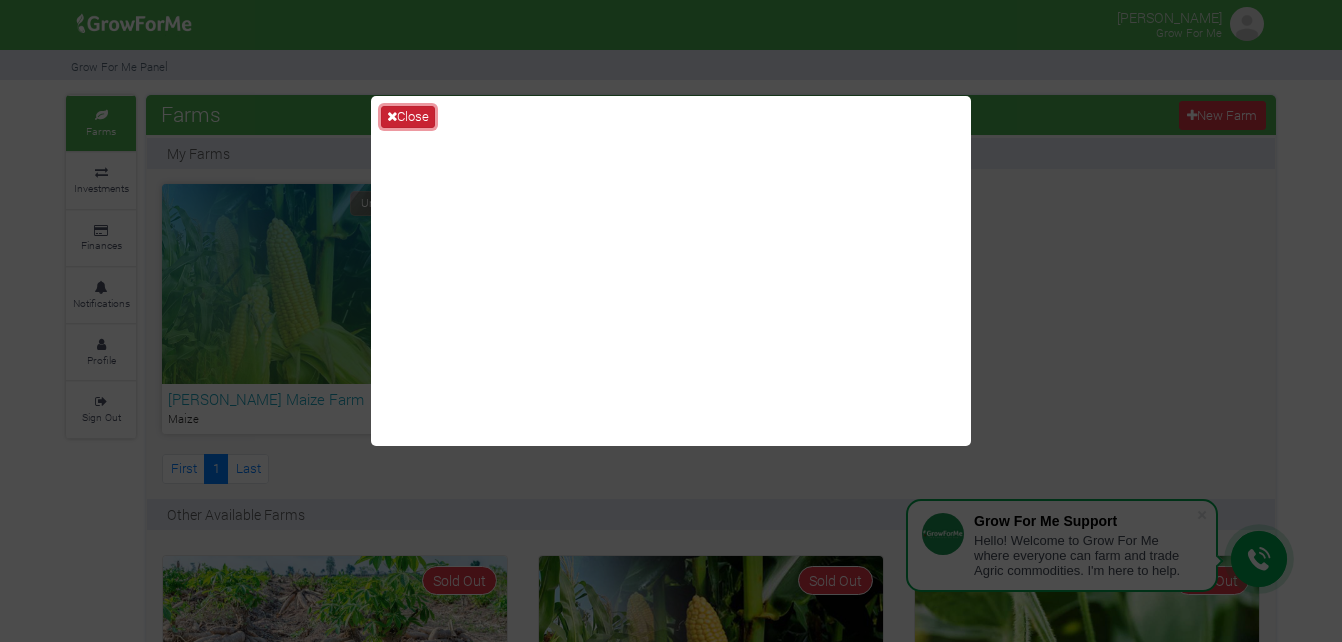 click on "Close" at bounding box center [408, 117] 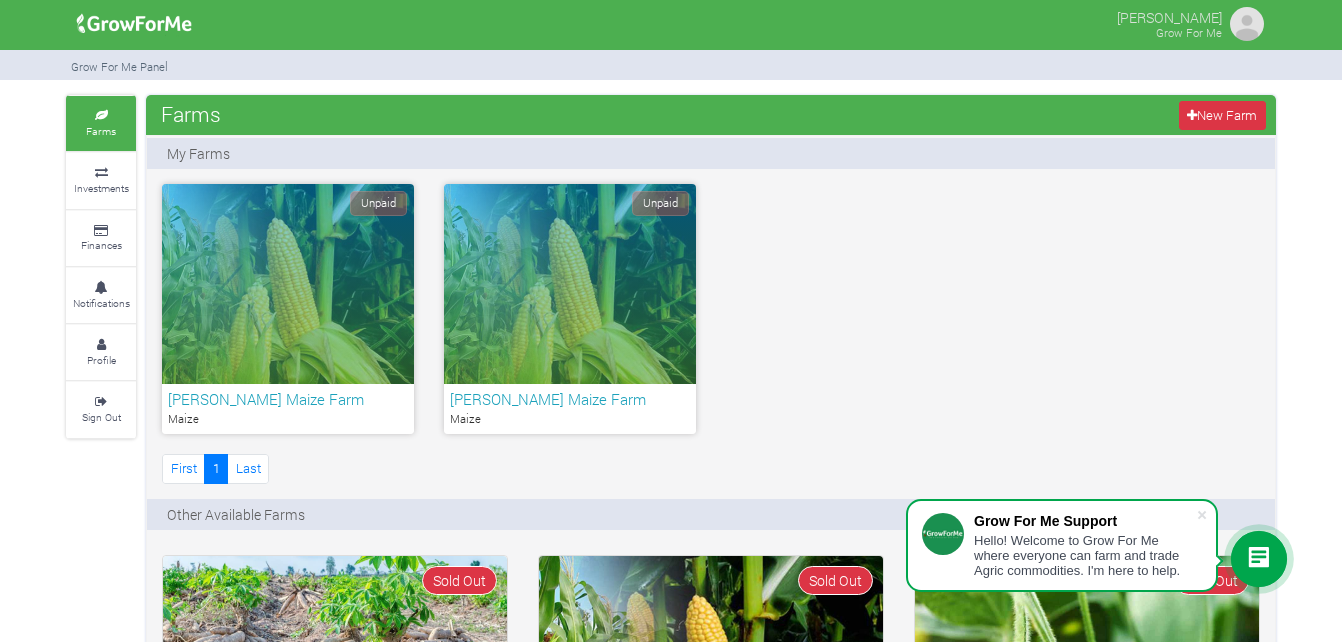 scroll, scrollTop: 562, scrollLeft: 0, axis: vertical 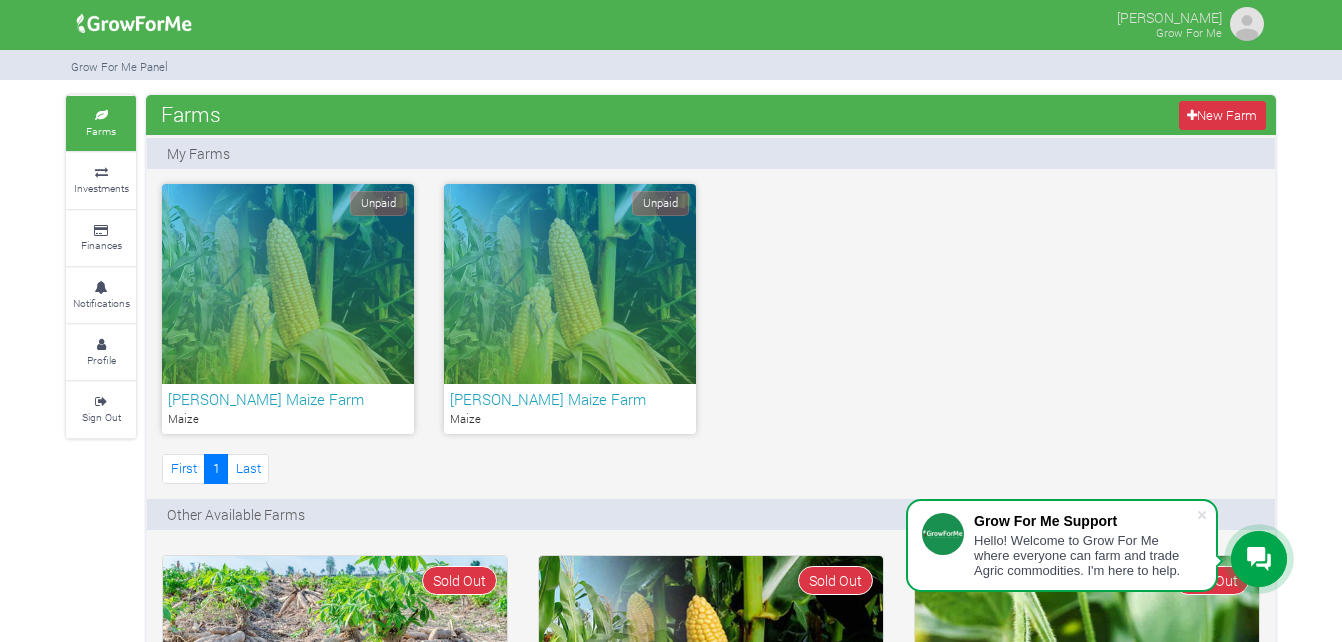 click on "Unpaid" at bounding box center (288, 284) 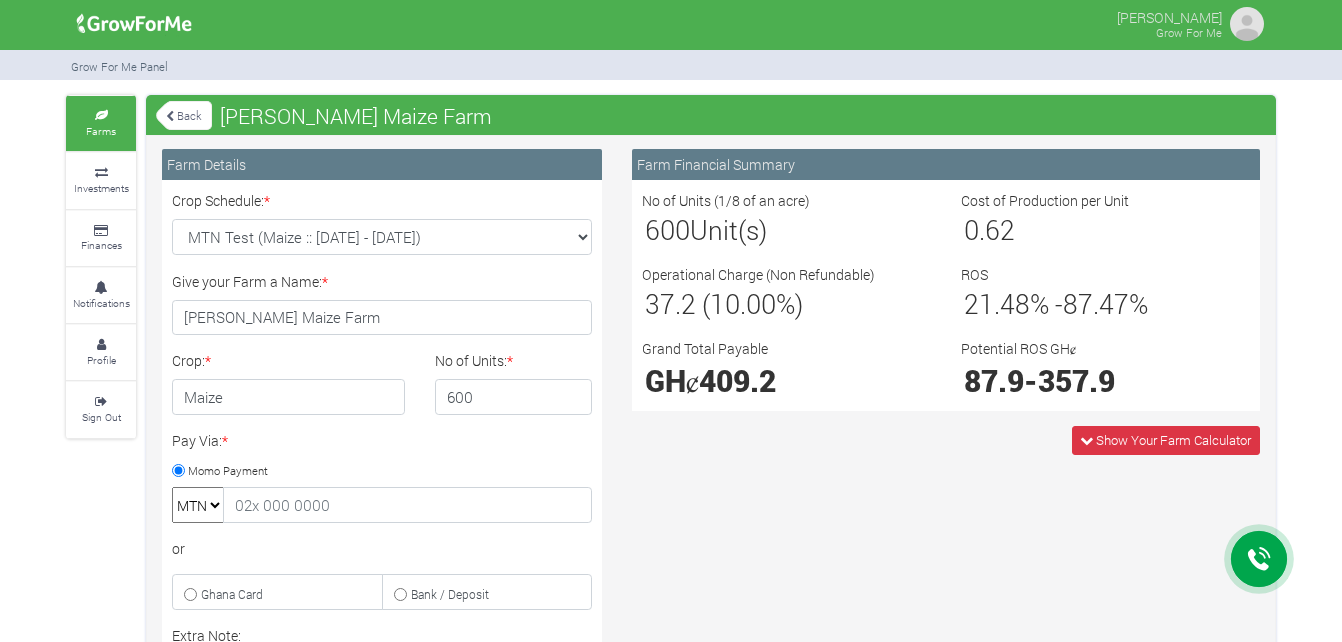 scroll, scrollTop: 0, scrollLeft: 0, axis: both 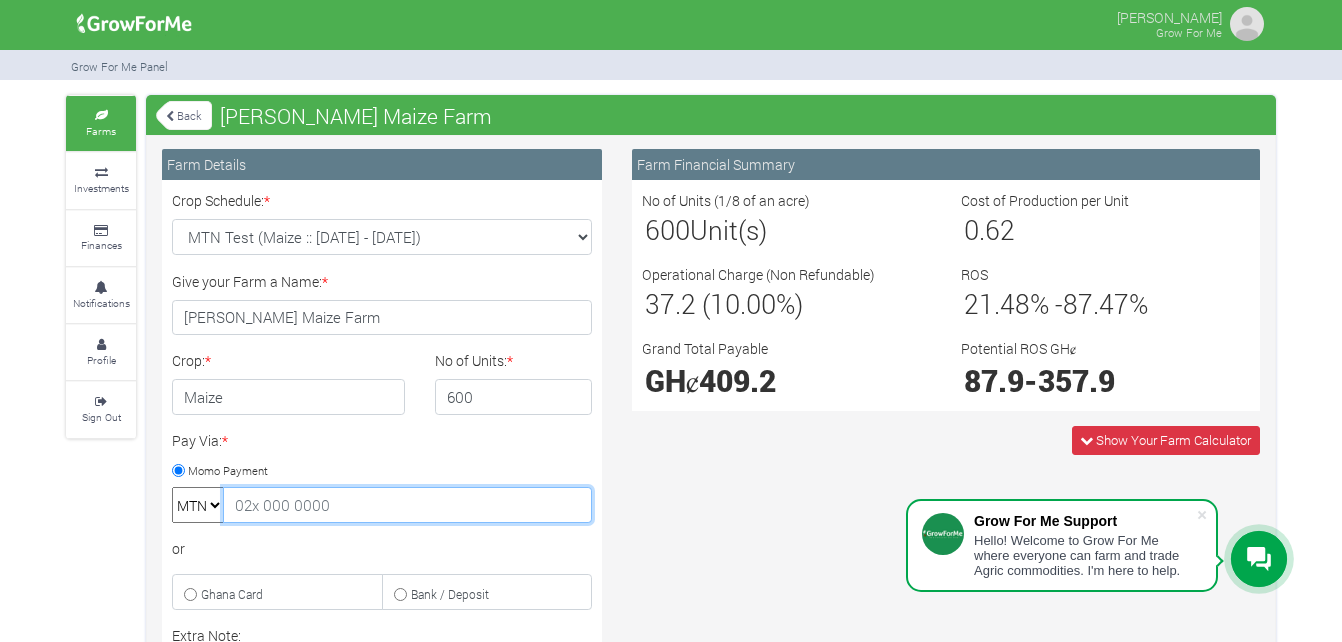 click at bounding box center [407, 505] 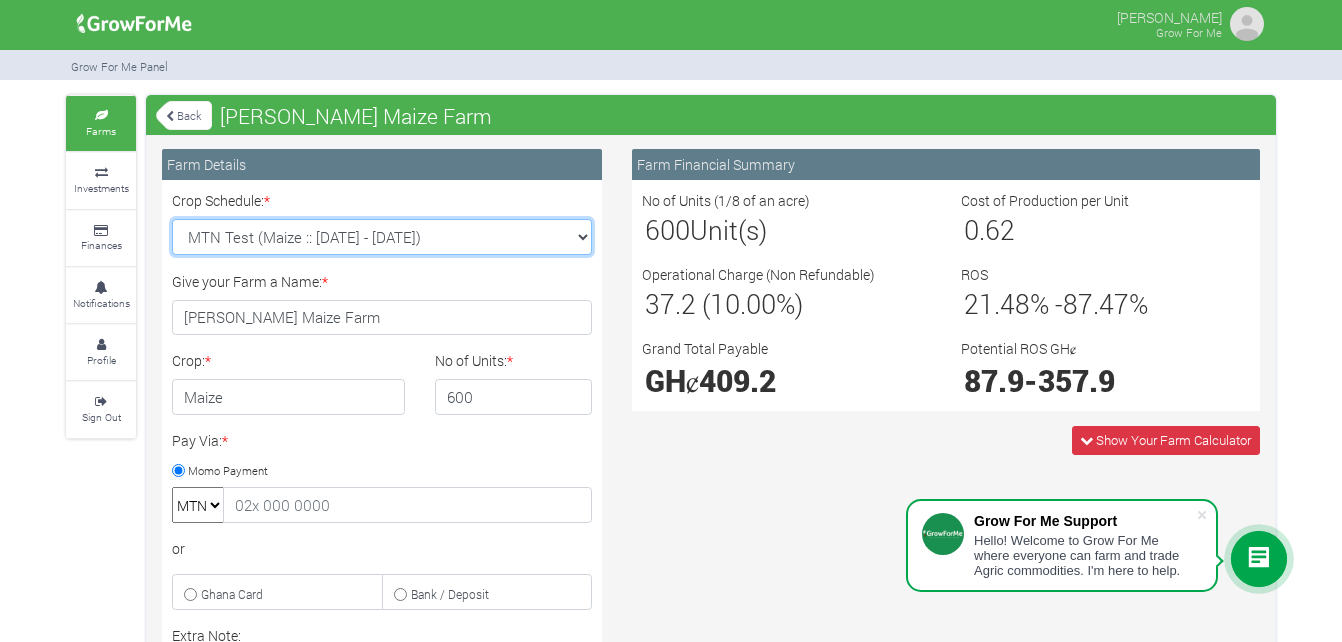 click on "MTN Test (Maize :: 13th Oct 2024 - 15th Oct 2025)" at bounding box center [382, 237] 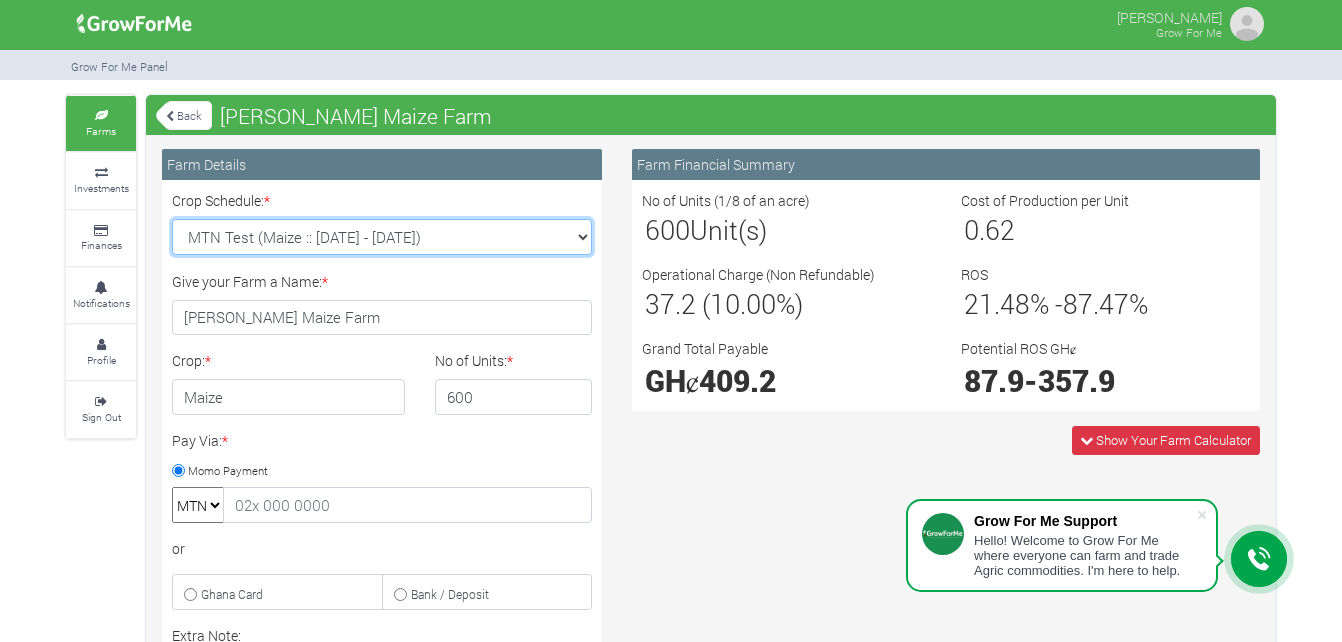 click on "MTN Test (Maize :: 13th Oct 2024 - 15th Oct 2025)" at bounding box center [382, 237] 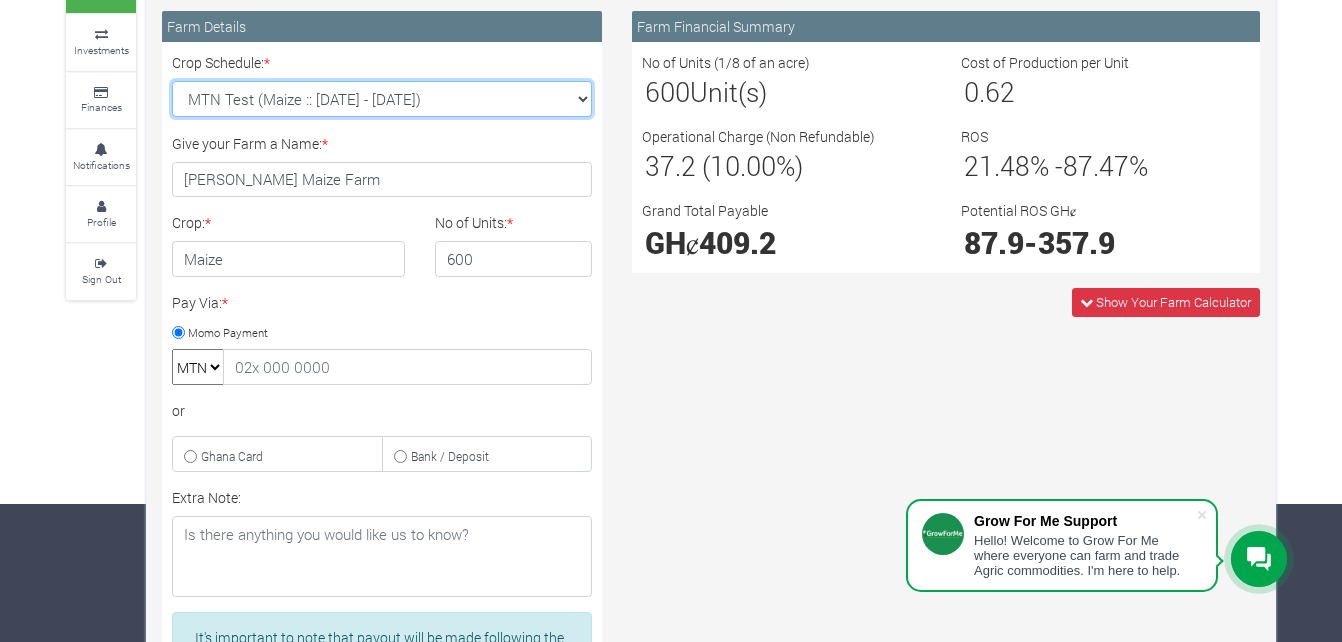 scroll, scrollTop: 169, scrollLeft: 0, axis: vertical 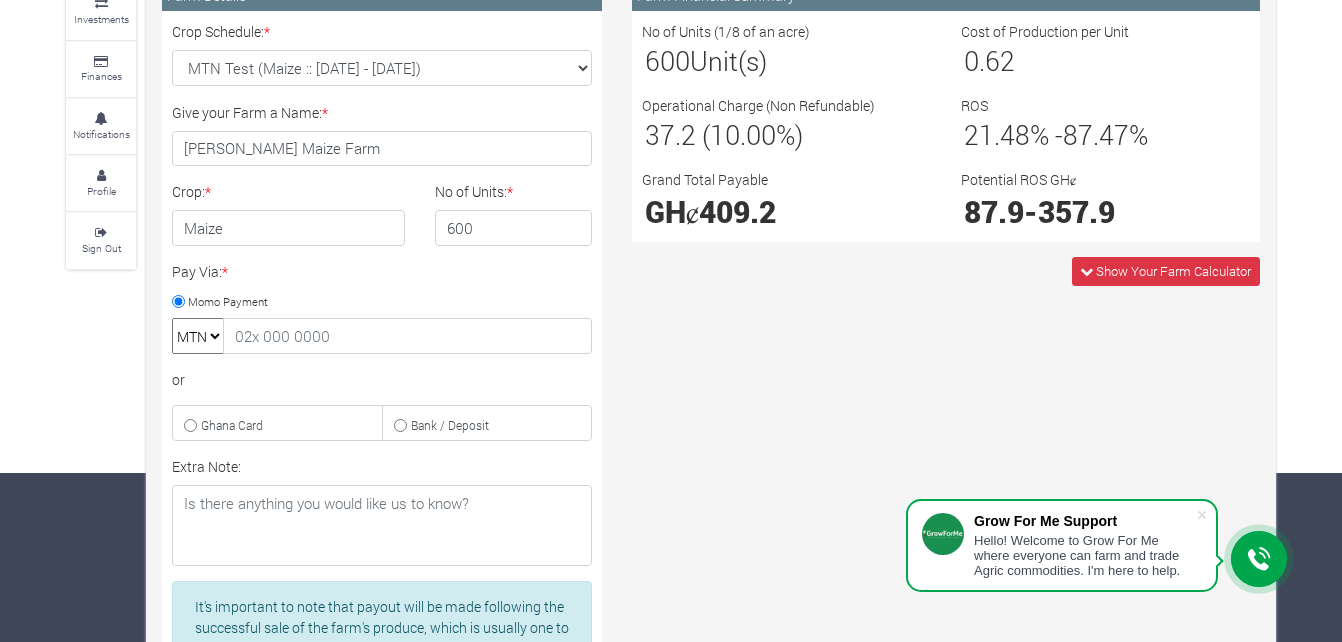 click on "Ghana Card" at bounding box center [190, 425] 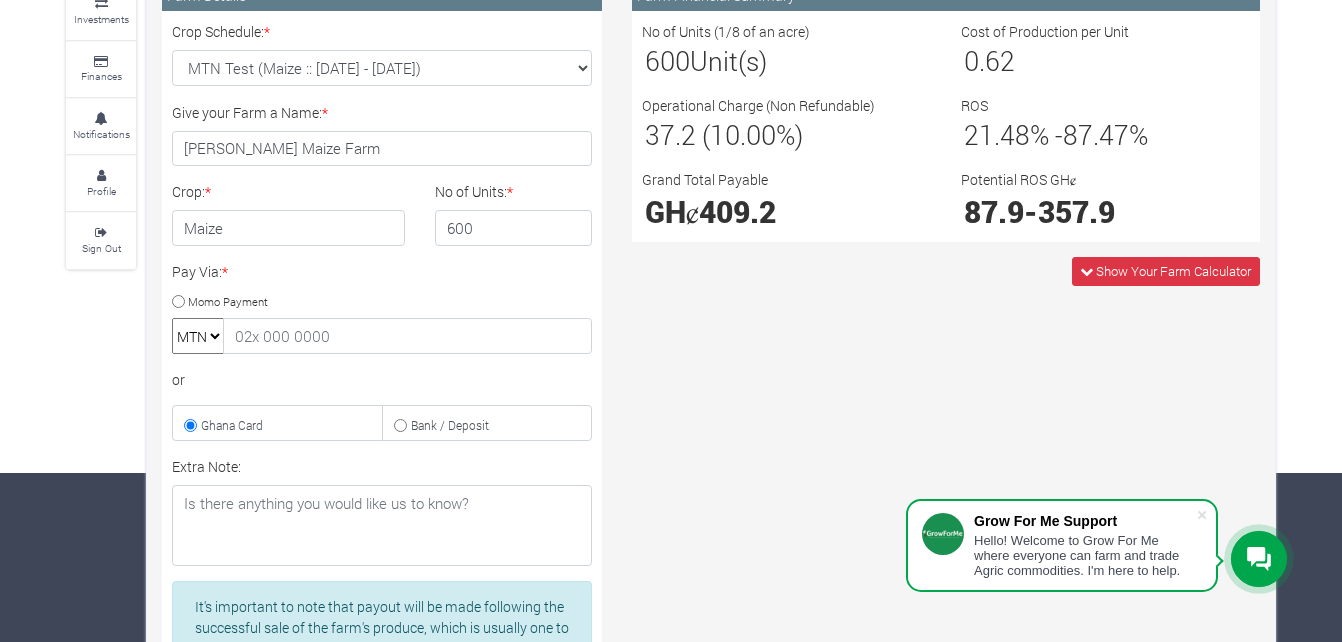 click on "Momo Payment" at bounding box center (228, 300) 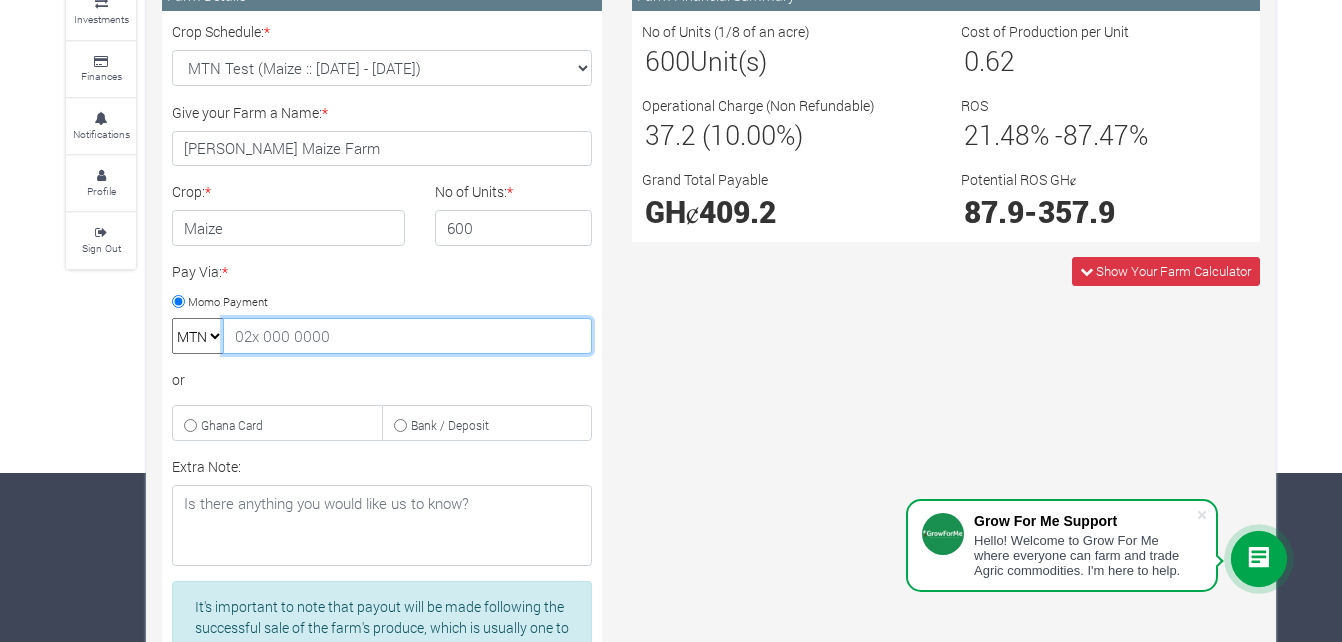 click at bounding box center (407, 336) 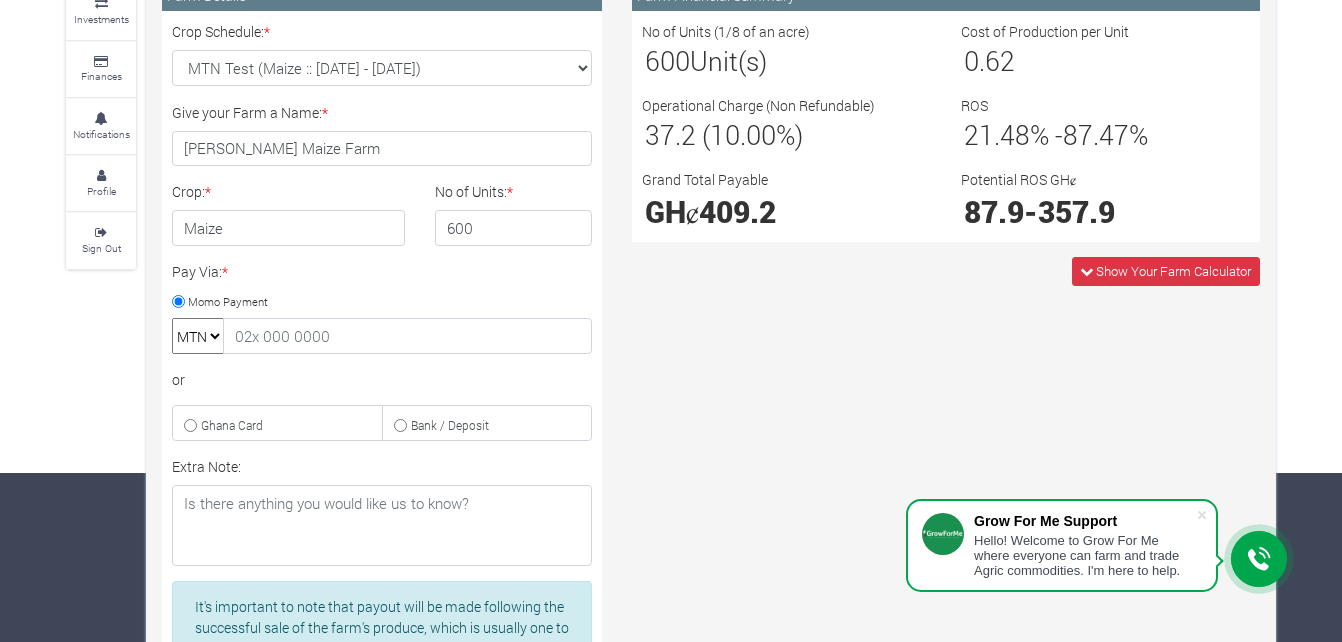 click on "MTN" at bounding box center [198, 336] 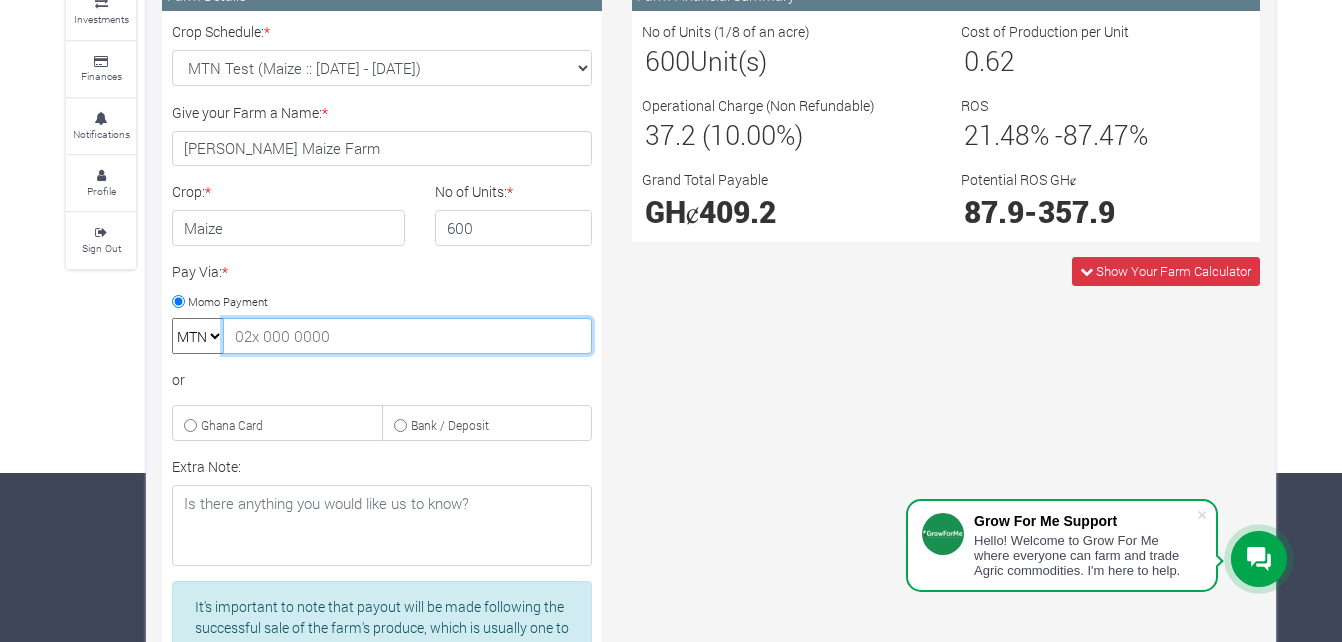 click at bounding box center [407, 336] 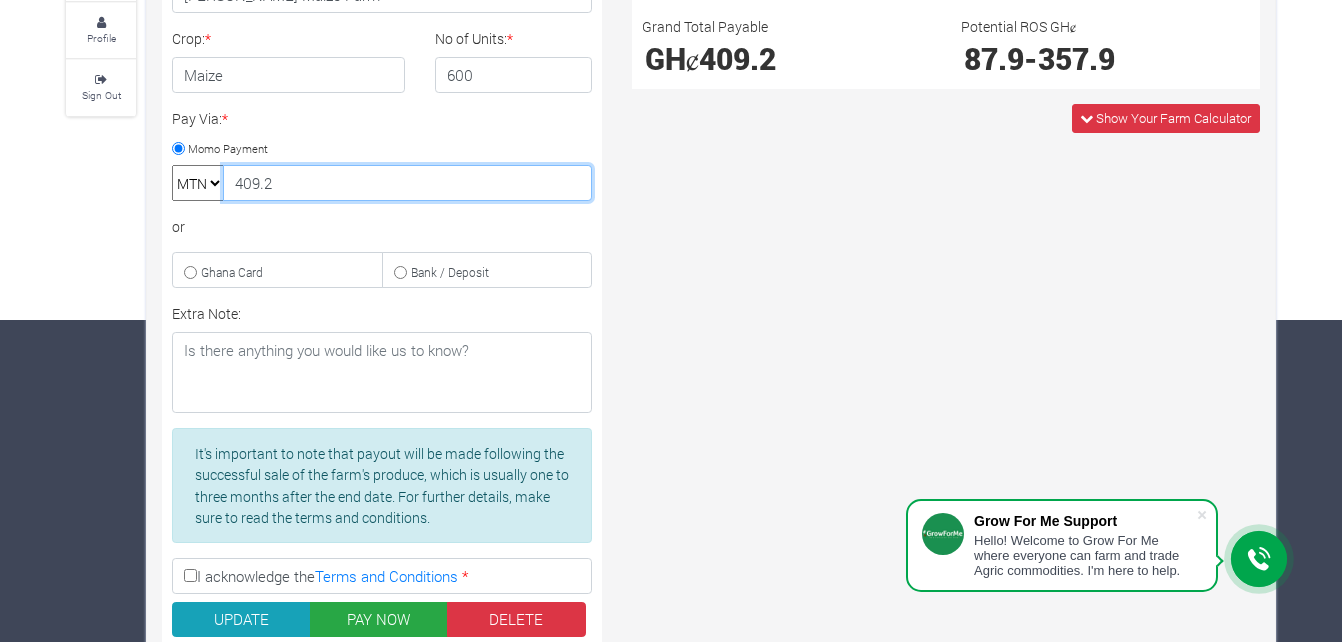 scroll, scrollTop: 327, scrollLeft: 0, axis: vertical 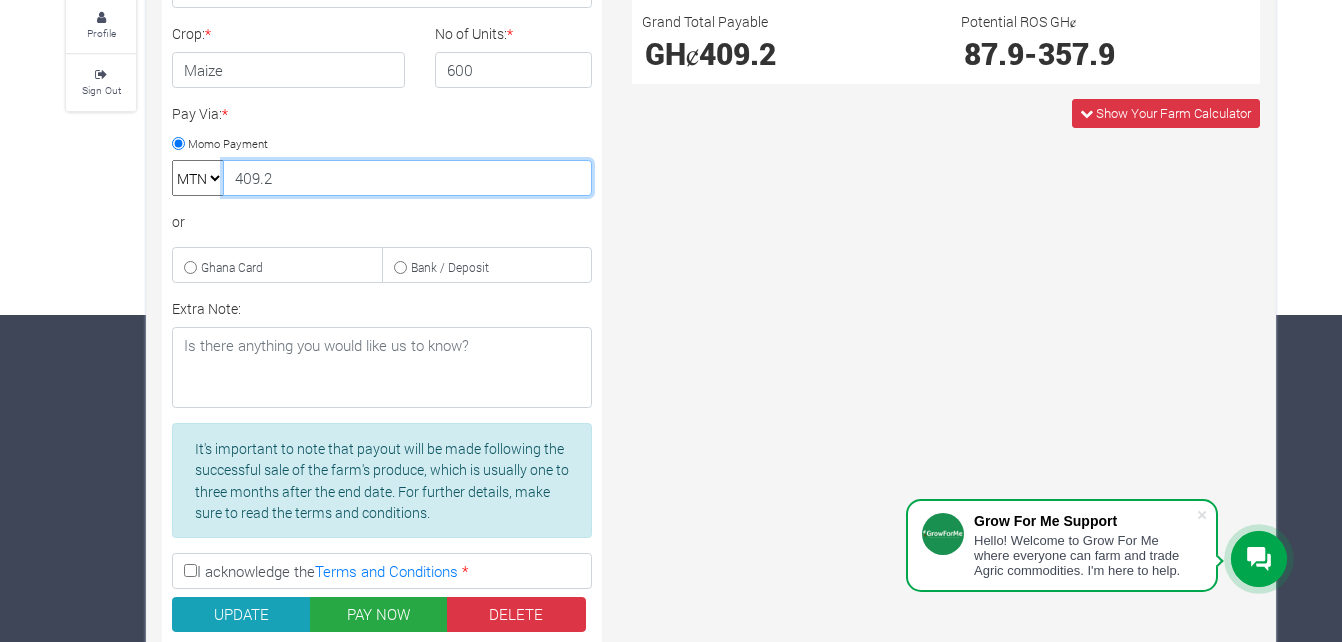 type on "409.2" 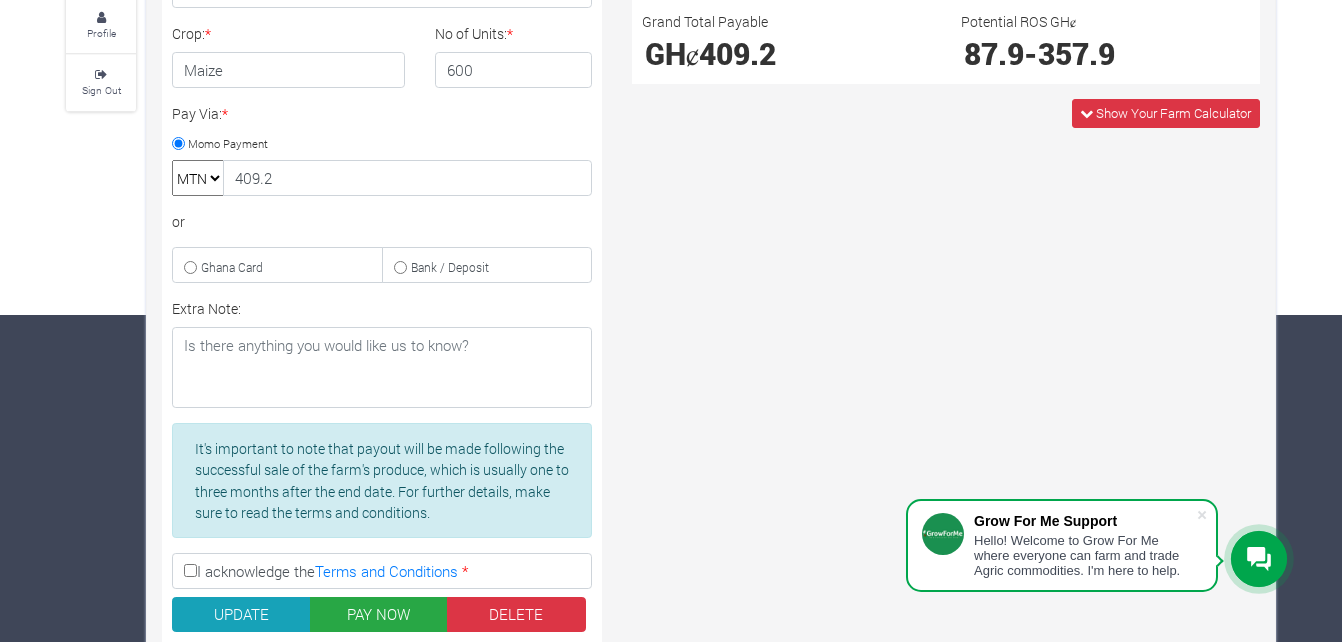 click on "I acknowledge the   Terms and Conditions    *" at bounding box center (382, 571) 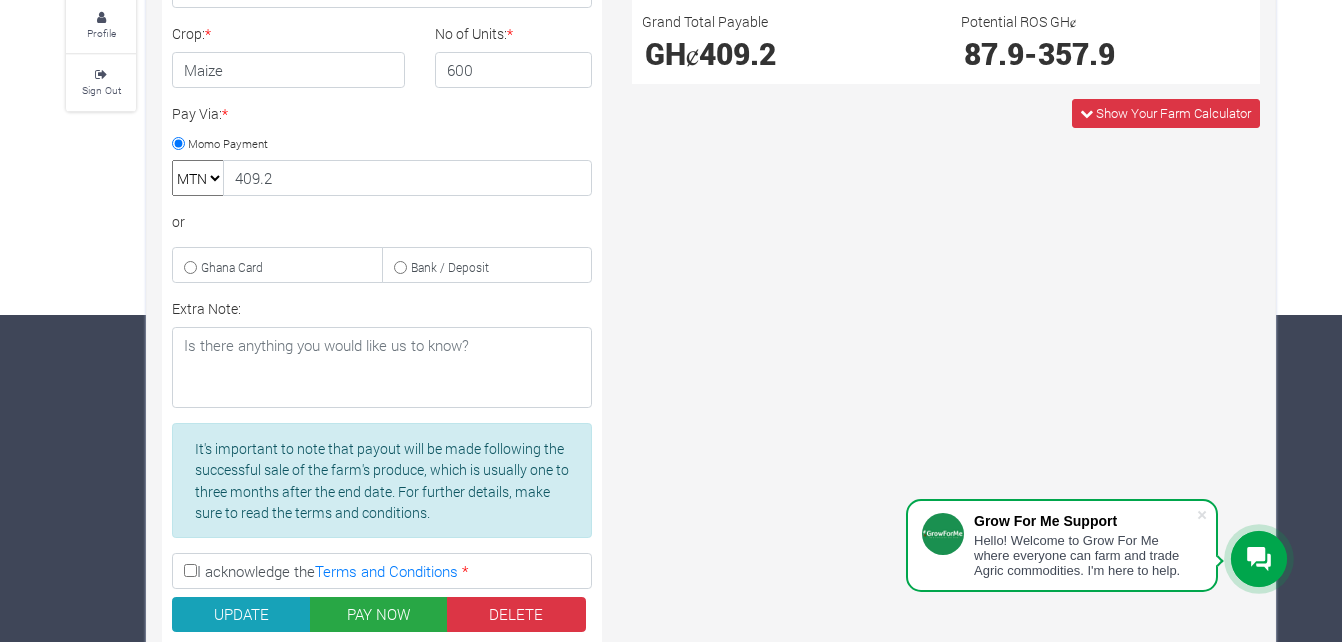 click on "I acknowledge the   Terms and Conditions    *" at bounding box center (190, 570) 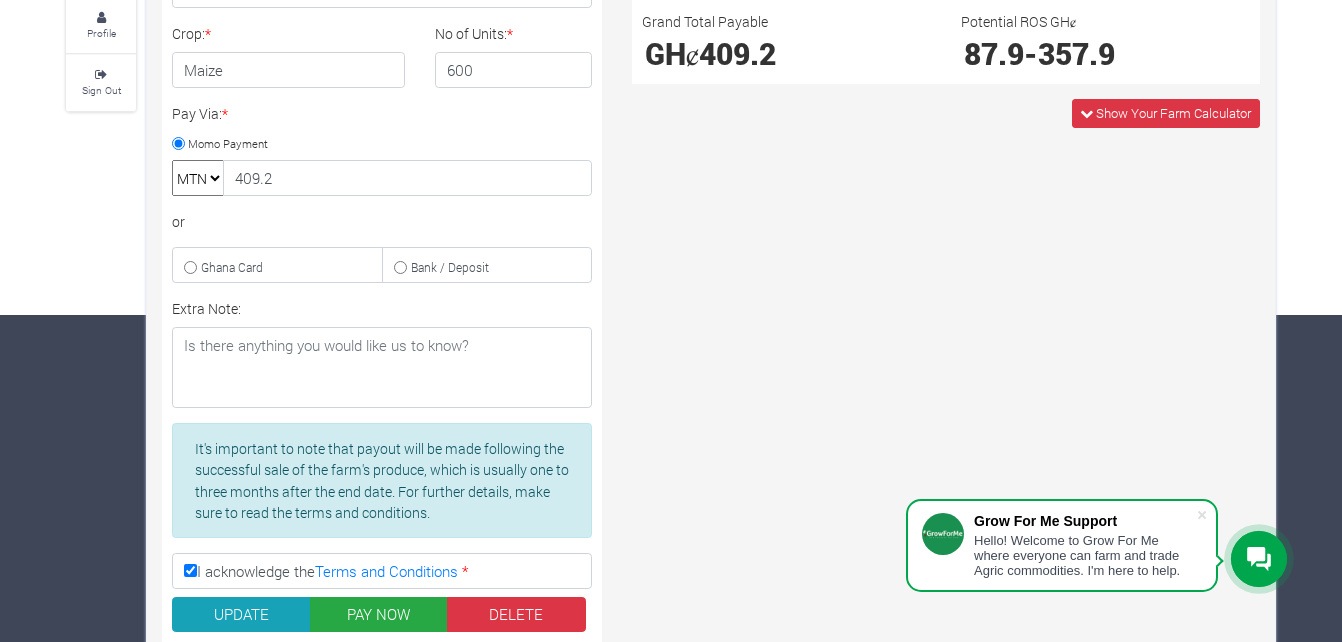 click on "I acknowledge the   Terms and Conditions    *" at bounding box center [382, 571] 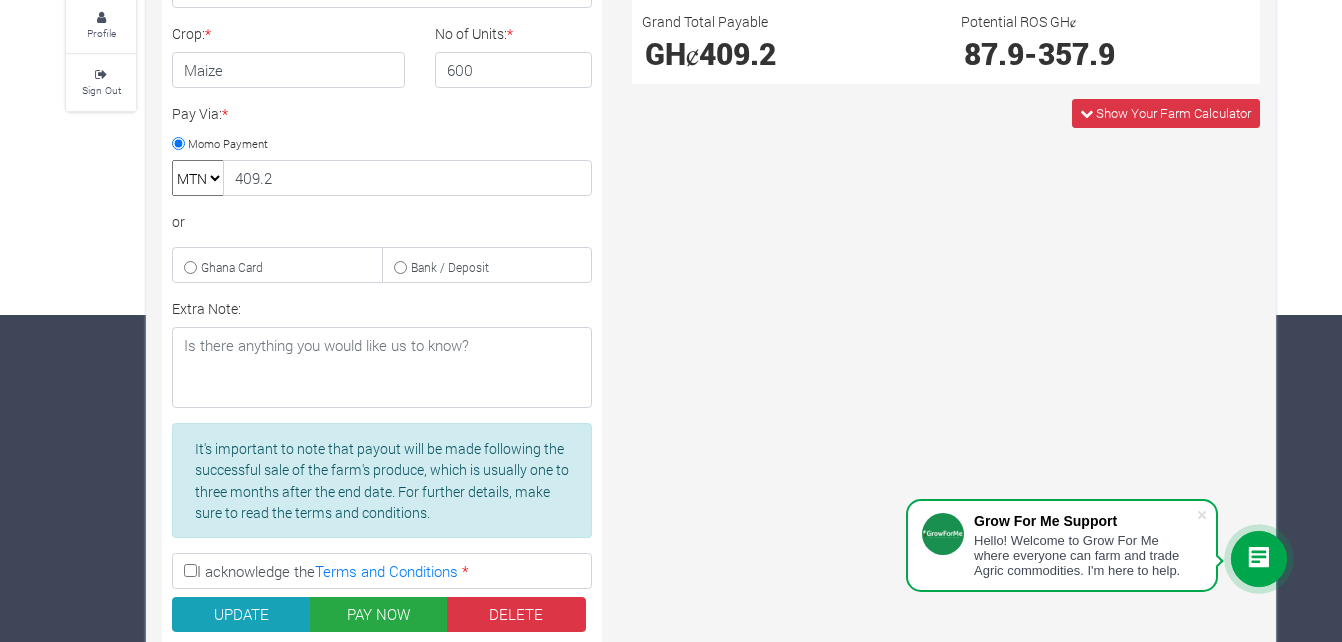 click on "I acknowledge the   Terms and Conditions    *" at bounding box center [382, 571] 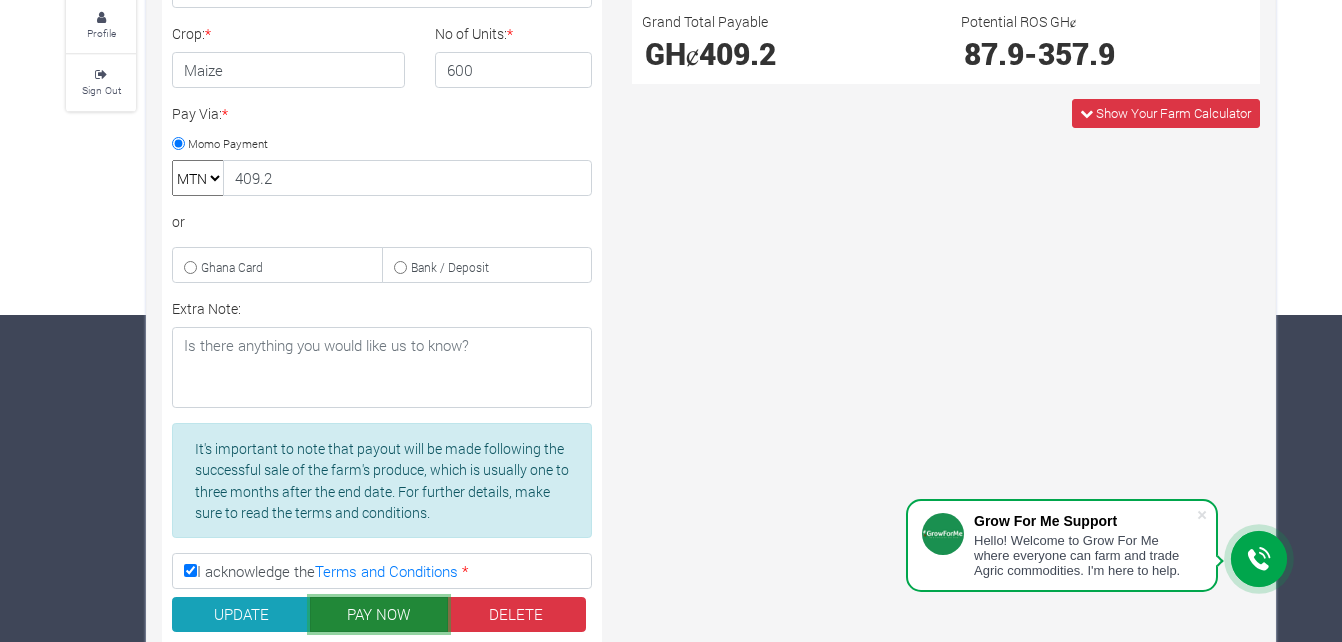 click on "PAY NOW" at bounding box center [379, 615] 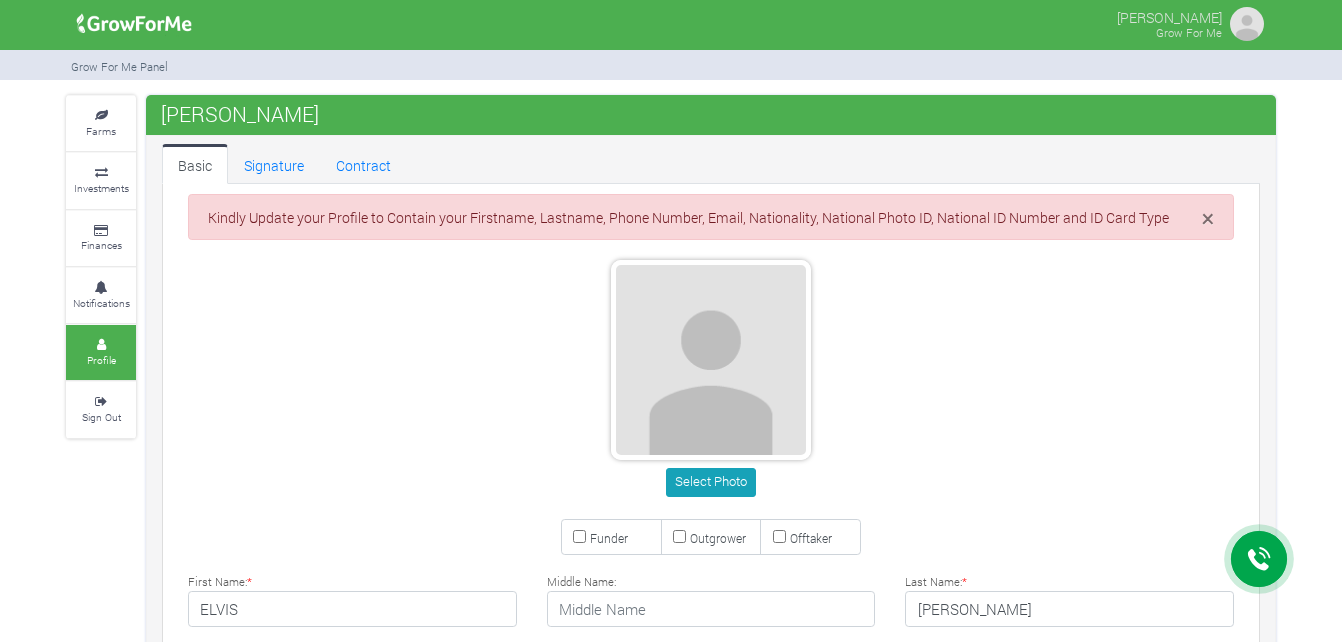 scroll, scrollTop: 0, scrollLeft: 0, axis: both 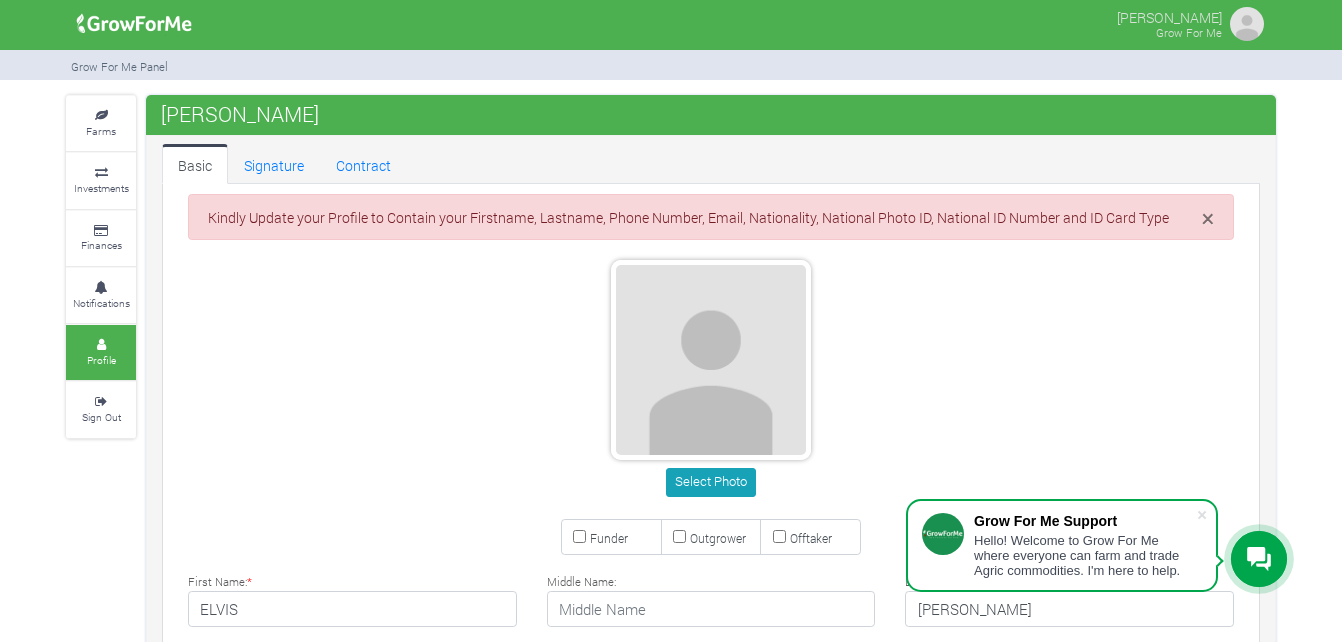 type on "53 696 8624" 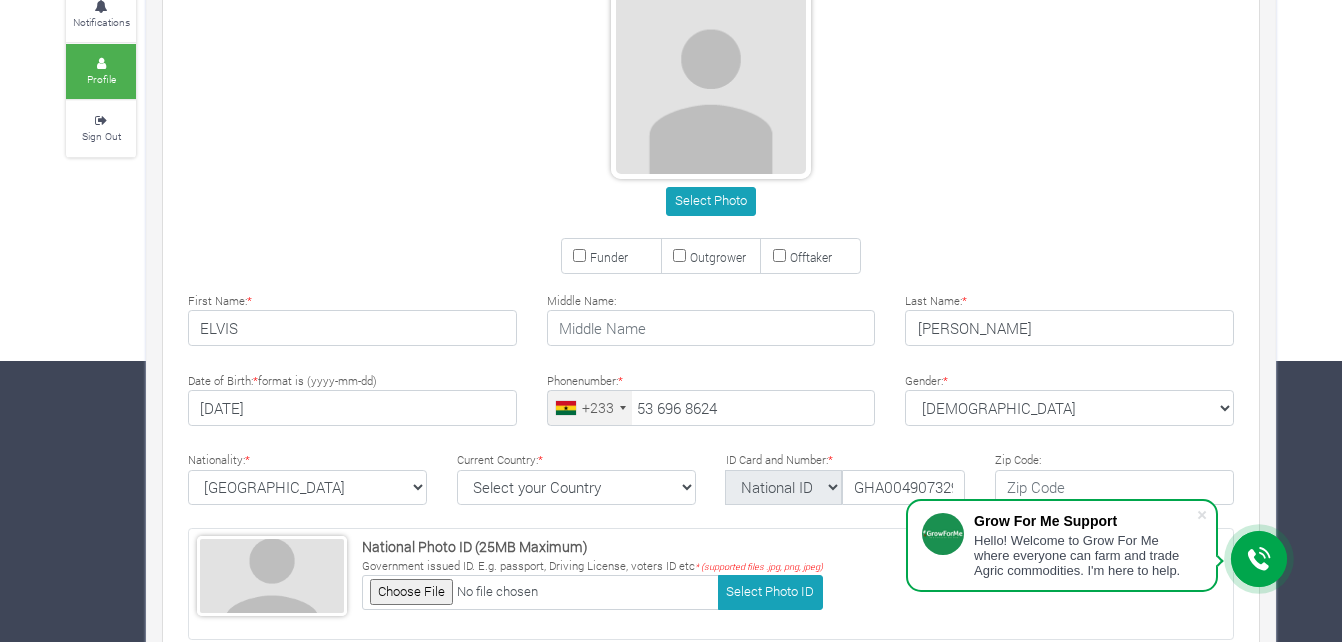scroll, scrollTop: 282, scrollLeft: 0, axis: vertical 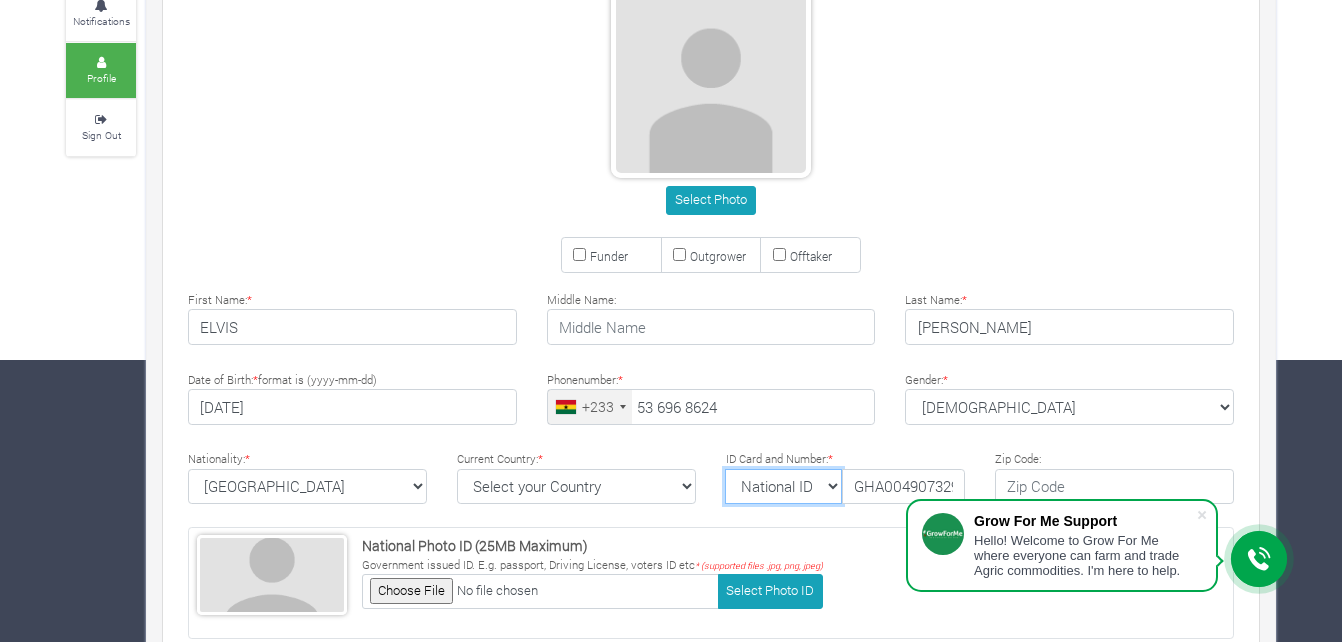 click on "National ID
[GEOGRAPHIC_DATA] ID
Passport
Drivers" at bounding box center [783, 487] 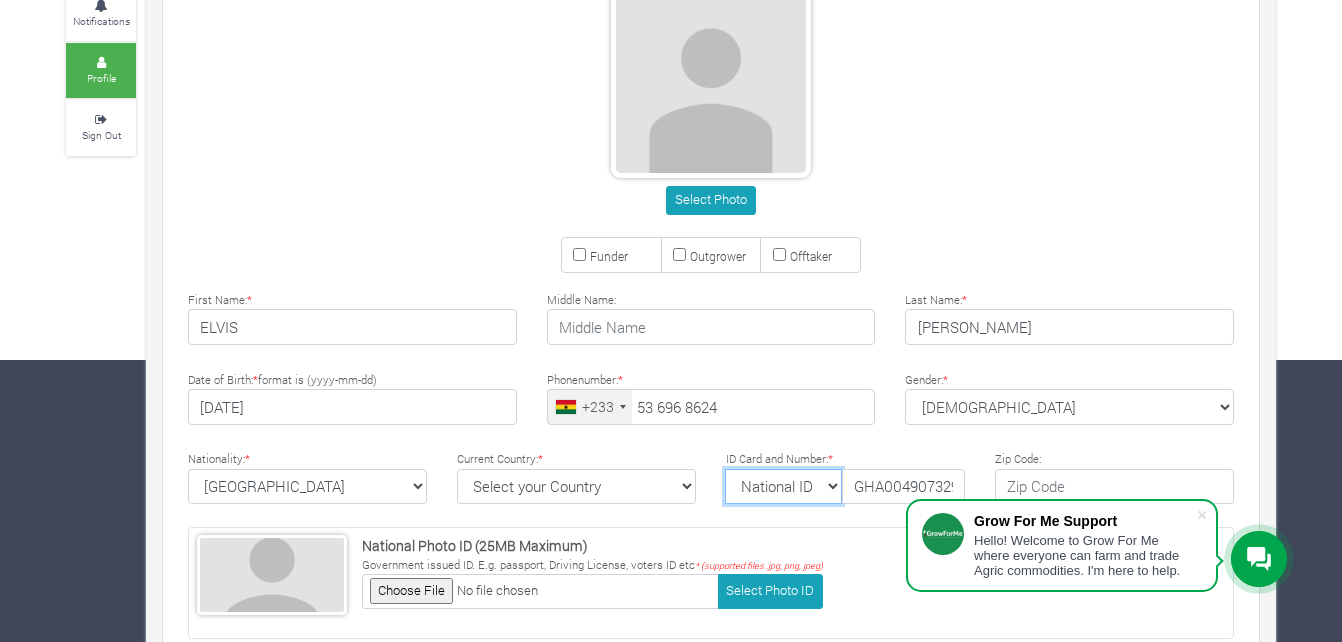 click on "National ID
[GEOGRAPHIC_DATA] ID
Passport
Drivers" at bounding box center (783, 487) 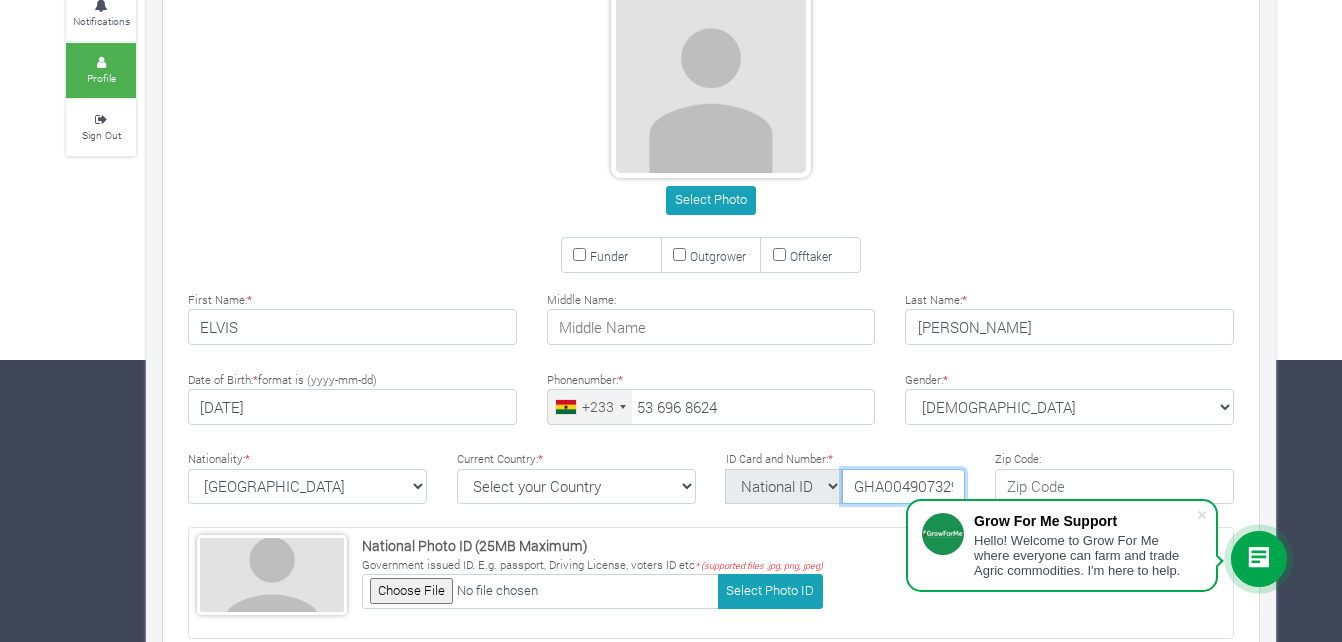 click on "GHA0049073290" at bounding box center [903, 487] 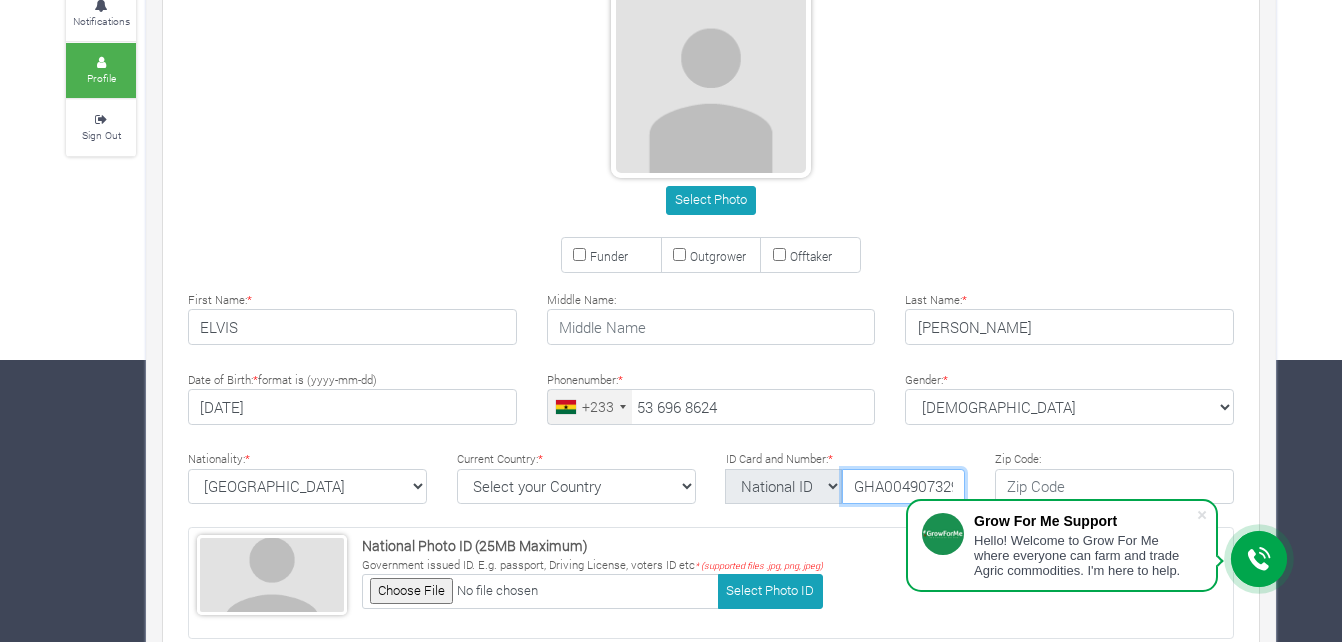 scroll, scrollTop: 0, scrollLeft: 19, axis: horizontal 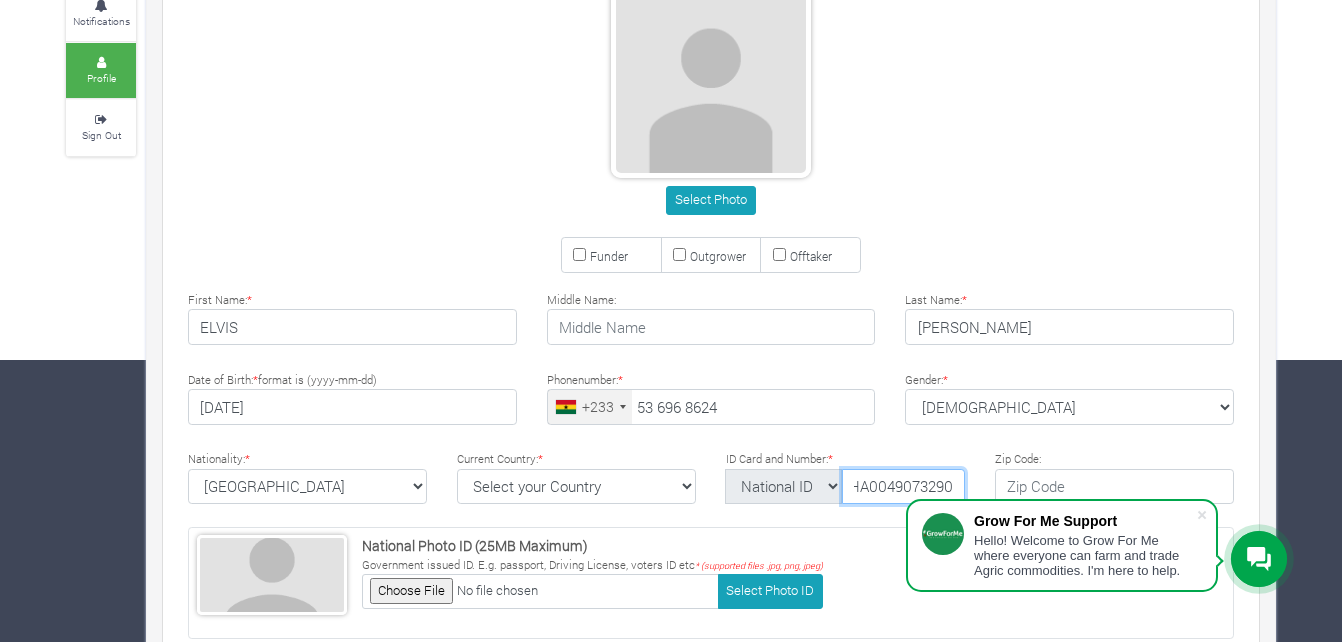 drag, startPoint x: 857, startPoint y: 490, endPoint x: 968, endPoint y: 489, distance: 111.0045 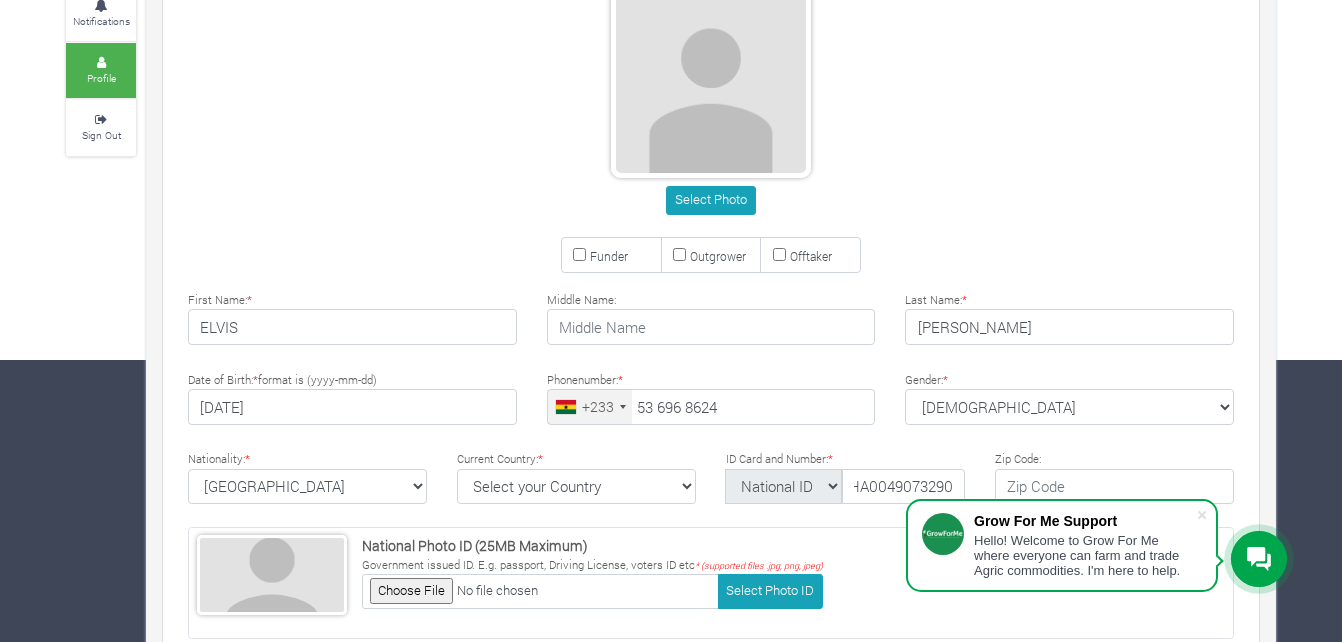 scroll, scrollTop: 0, scrollLeft: 0, axis: both 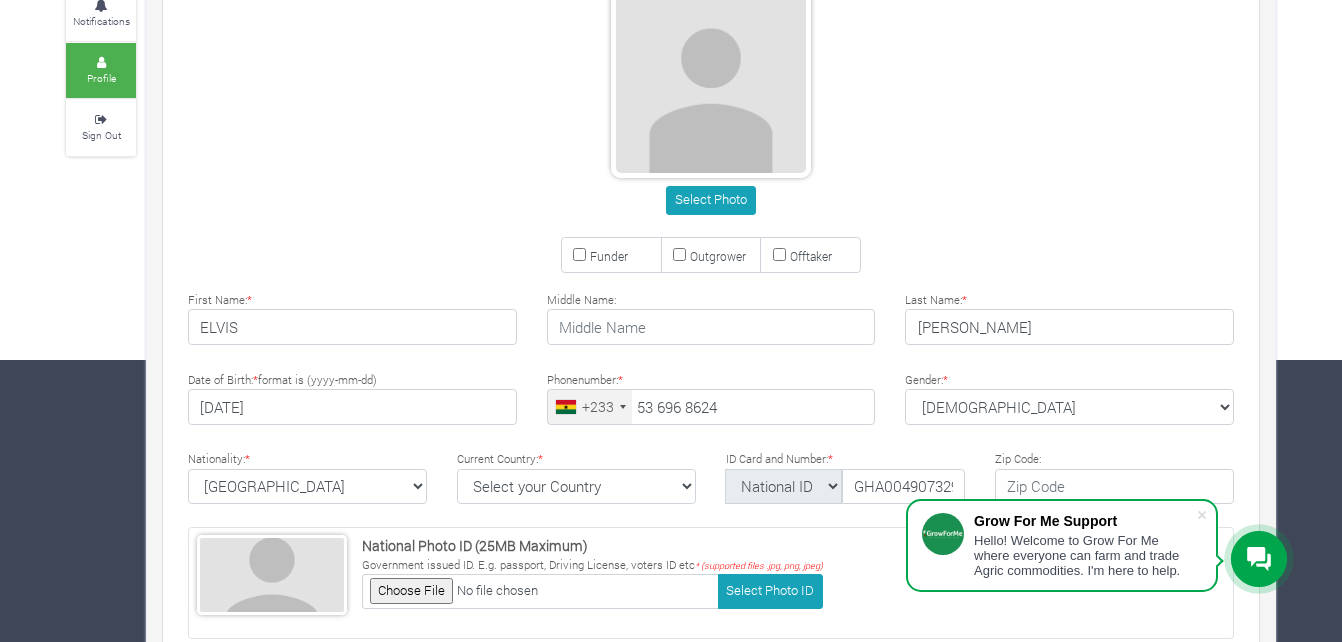 click on "×
Kindly Update your Profile to Contain your Firstname, Lastname, Phone Number, Email, Nationality, National Photo ID, National ID Number and ID Card Type
Select Photo" at bounding box center (711, 435) 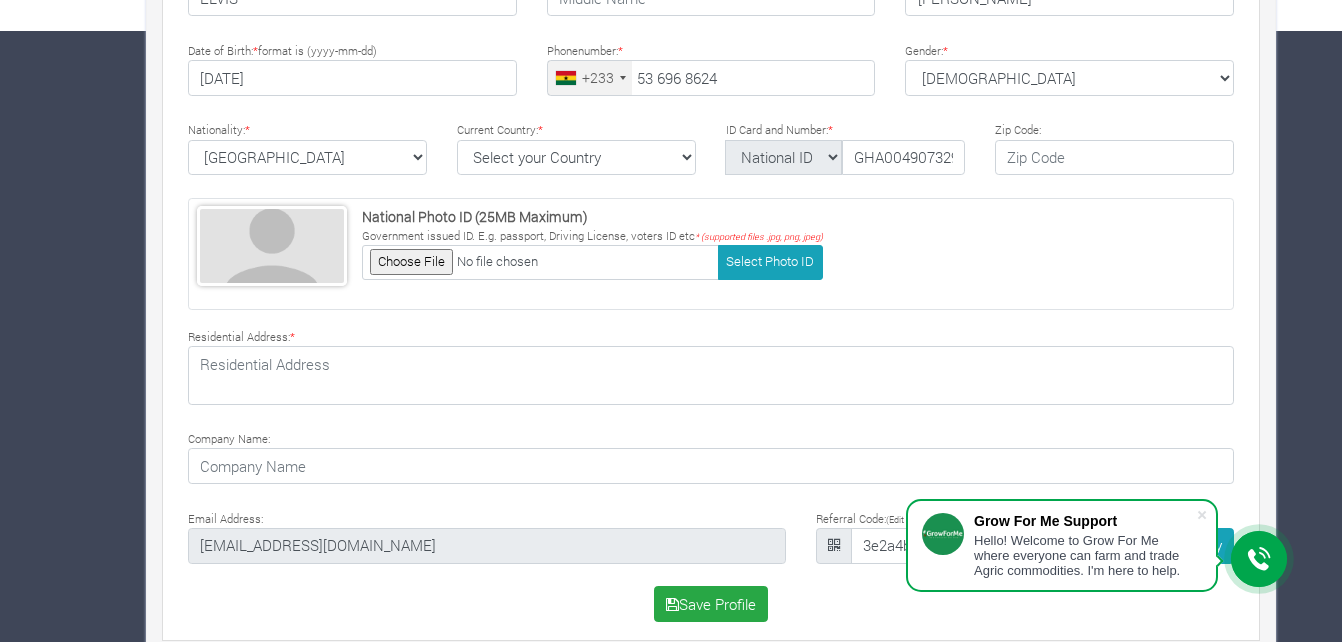scroll, scrollTop: 634, scrollLeft: 0, axis: vertical 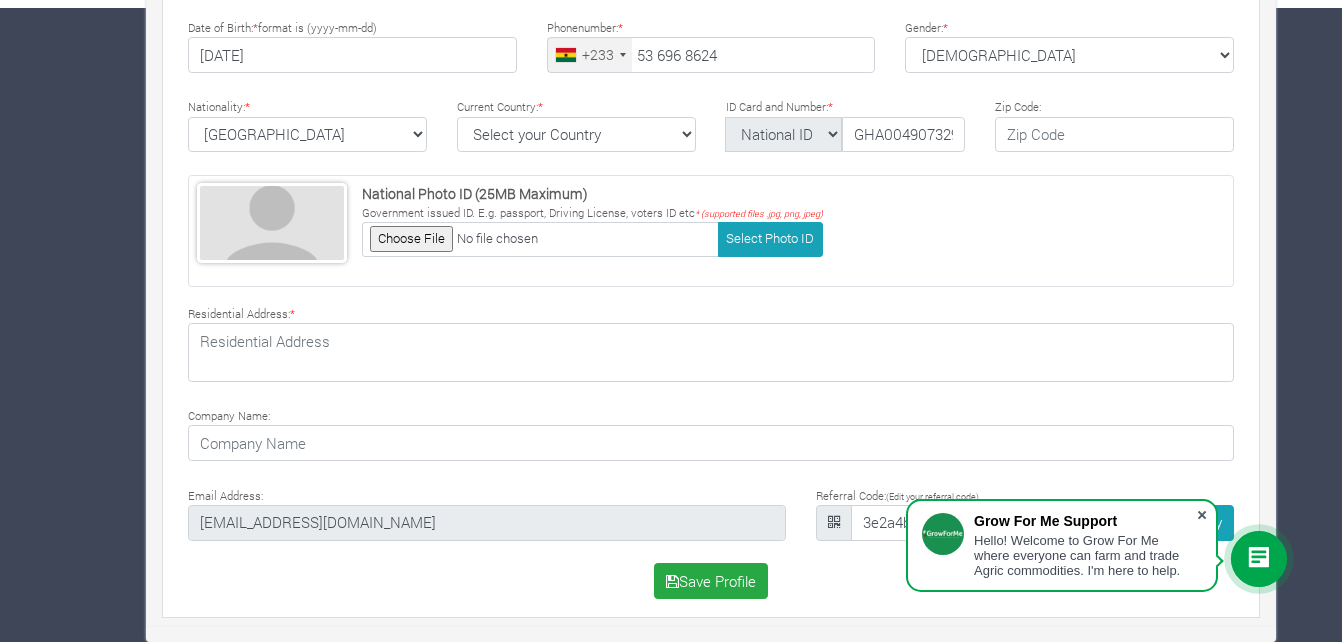 click at bounding box center (1202, 515) 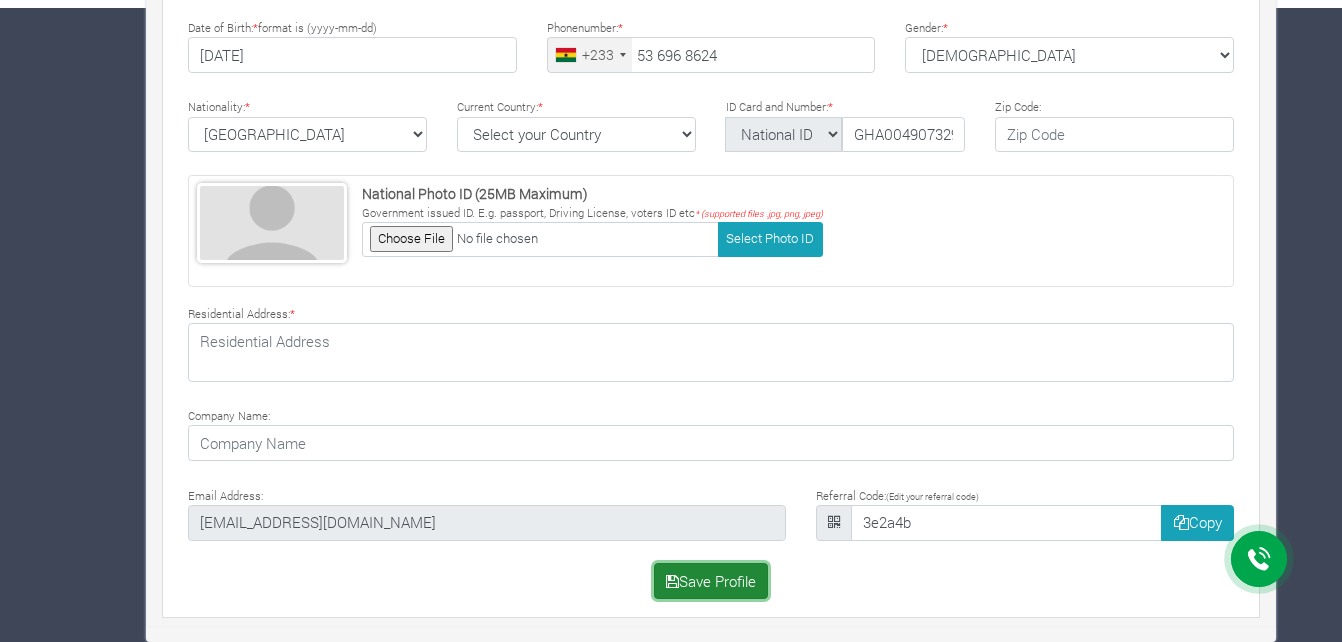 click on "Save Profile" at bounding box center (711, 581) 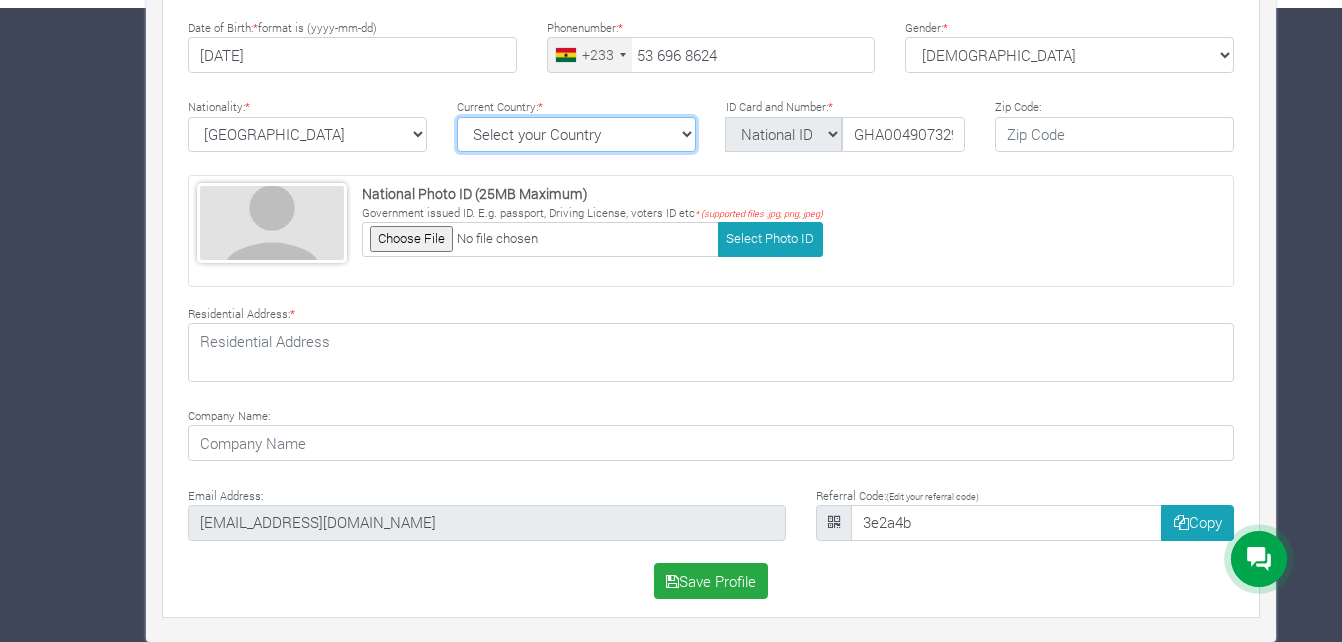 click on "Select your Country
[GEOGRAPHIC_DATA]
[GEOGRAPHIC_DATA]
[GEOGRAPHIC_DATA]
[US_STATE]
[GEOGRAPHIC_DATA]
[GEOGRAPHIC_DATA]
[GEOGRAPHIC_DATA]
[GEOGRAPHIC_DATA]
[GEOGRAPHIC_DATA]
[GEOGRAPHIC_DATA]
[GEOGRAPHIC_DATA]
[GEOGRAPHIC_DATA]
[GEOGRAPHIC_DATA]
[GEOGRAPHIC_DATA]
[GEOGRAPHIC_DATA]
[GEOGRAPHIC_DATA]
[GEOGRAPHIC_DATA]" at bounding box center (576, 135) 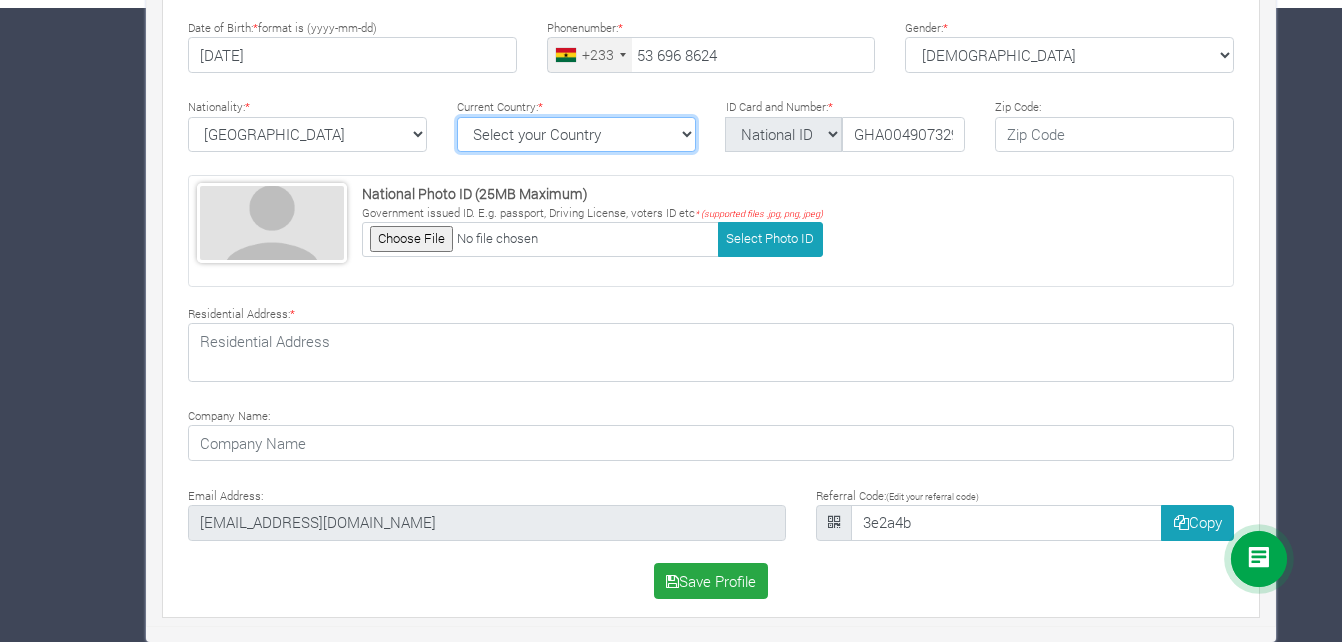 click on "Select your Country
[GEOGRAPHIC_DATA]
[GEOGRAPHIC_DATA]
[GEOGRAPHIC_DATA]
[US_STATE]
[GEOGRAPHIC_DATA]
[GEOGRAPHIC_DATA]
[GEOGRAPHIC_DATA]
[GEOGRAPHIC_DATA]
[GEOGRAPHIC_DATA]
[GEOGRAPHIC_DATA]
[GEOGRAPHIC_DATA]
[GEOGRAPHIC_DATA]
[GEOGRAPHIC_DATA]
[GEOGRAPHIC_DATA]
[GEOGRAPHIC_DATA]
[GEOGRAPHIC_DATA]
[GEOGRAPHIC_DATA]" at bounding box center (576, 135) 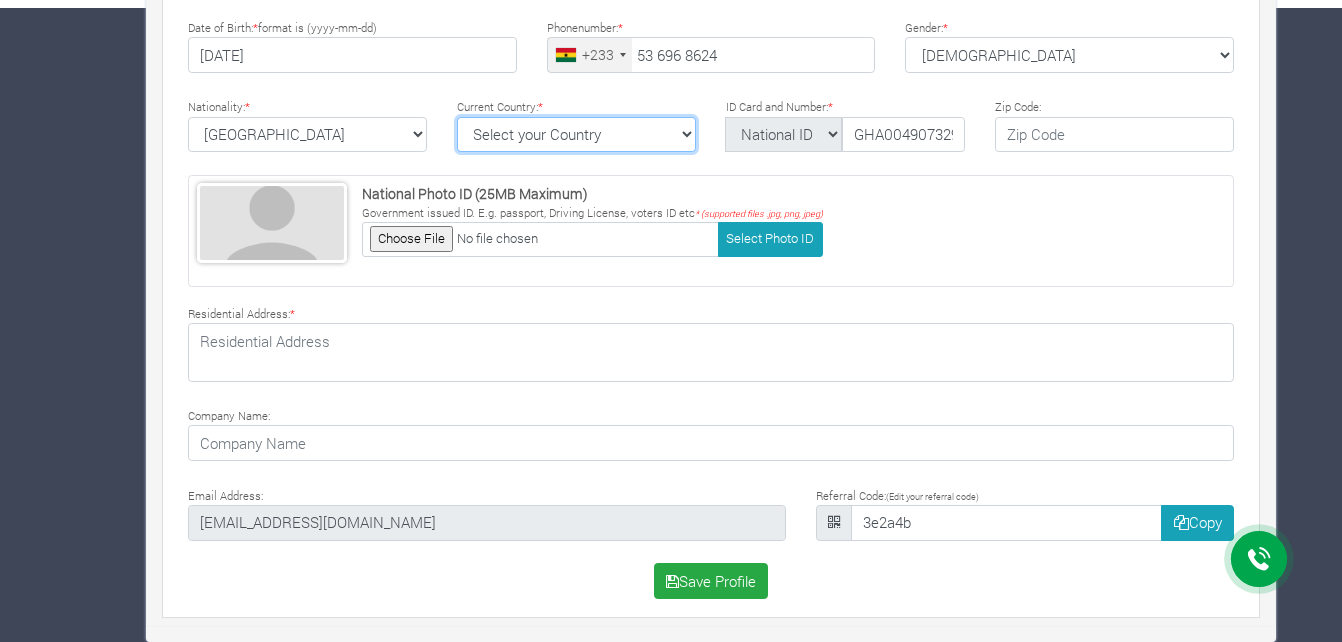 click on "Select your Country
[GEOGRAPHIC_DATA]
[GEOGRAPHIC_DATA]
[GEOGRAPHIC_DATA]
[US_STATE]
[GEOGRAPHIC_DATA]
[GEOGRAPHIC_DATA]
[GEOGRAPHIC_DATA]
[GEOGRAPHIC_DATA]
[GEOGRAPHIC_DATA]
[GEOGRAPHIC_DATA]
[GEOGRAPHIC_DATA]
[GEOGRAPHIC_DATA]
[GEOGRAPHIC_DATA]
[GEOGRAPHIC_DATA]
[GEOGRAPHIC_DATA]
[GEOGRAPHIC_DATA]
[GEOGRAPHIC_DATA]" at bounding box center [576, 135] 